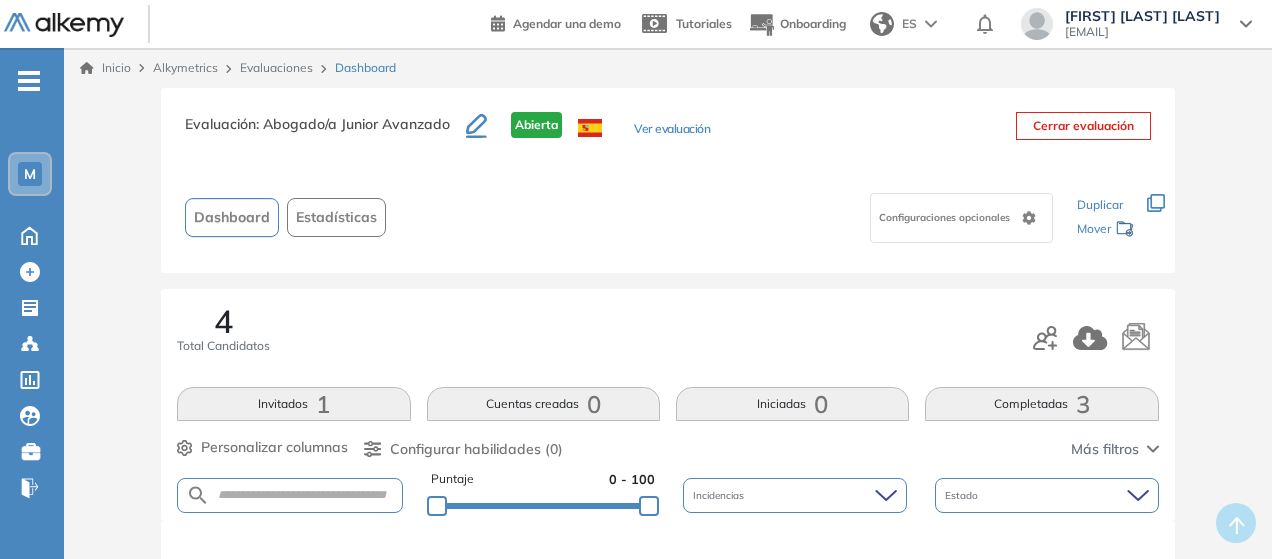 scroll, scrollTop: 0, scrollLeft: 0, axis: both 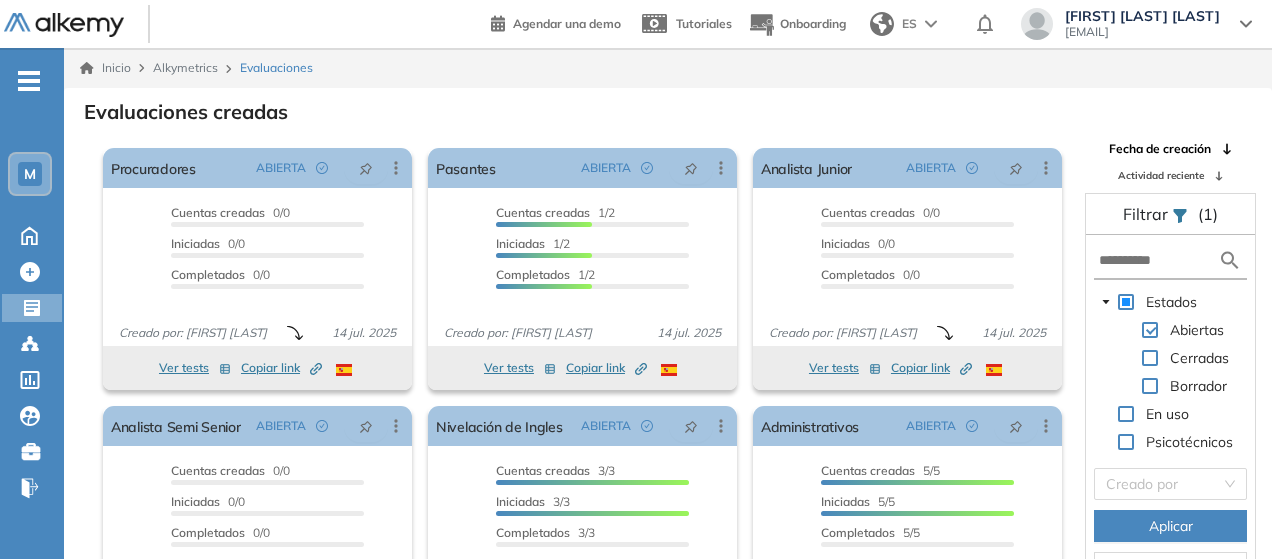click on "Actividad reciente" at bounding box center [1161, 175] 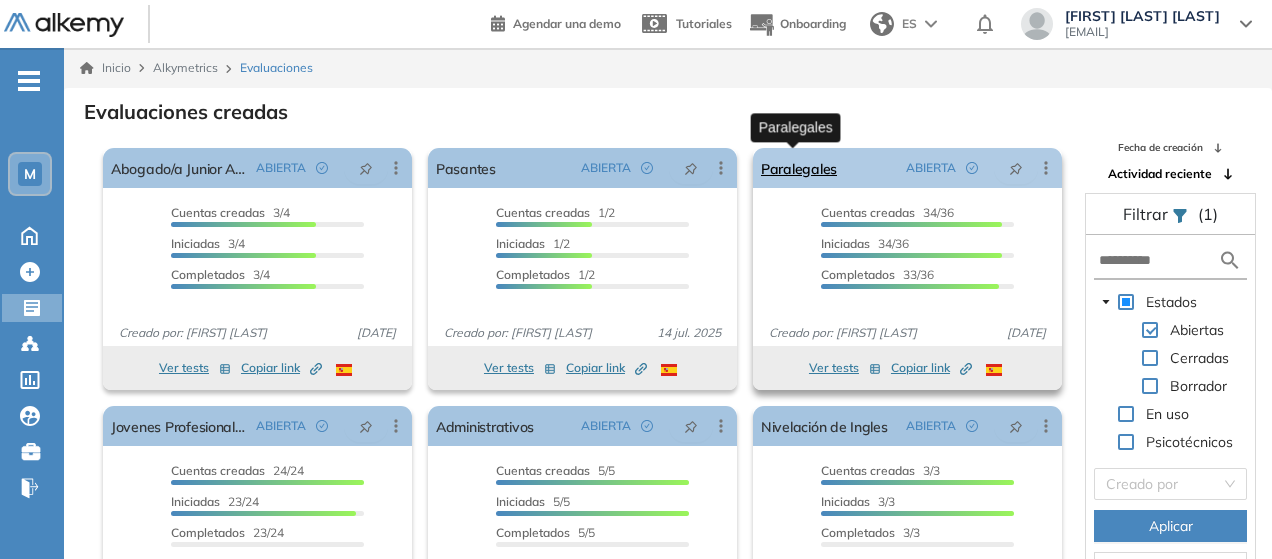 click on "Paralegales" at bounding box center [799, 168] 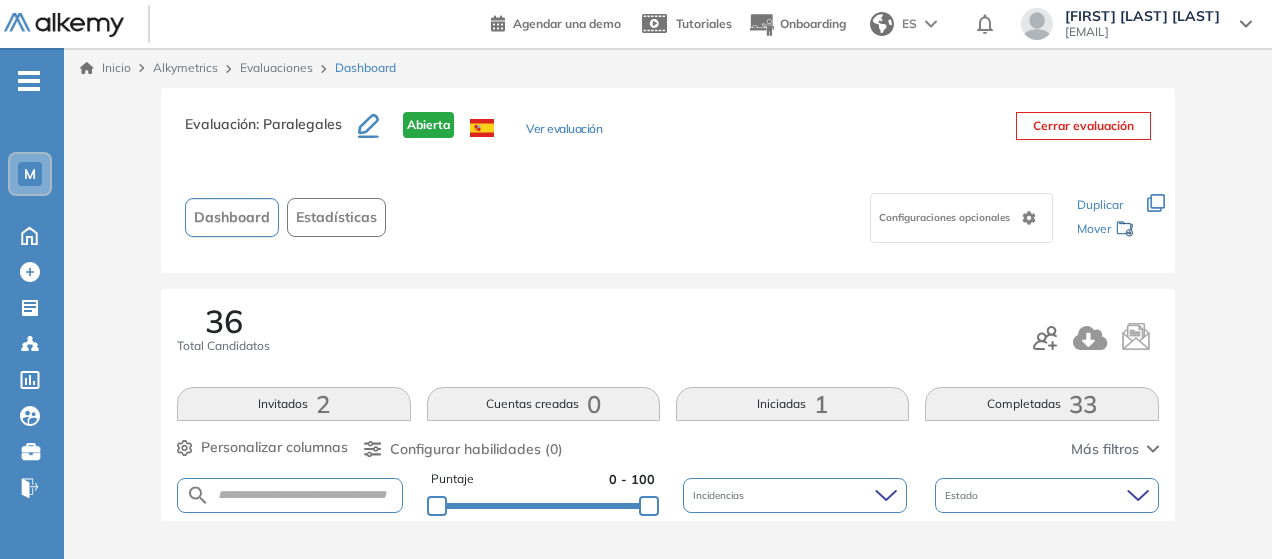 click on "Invitados 2" at bounding box center (293, 404) 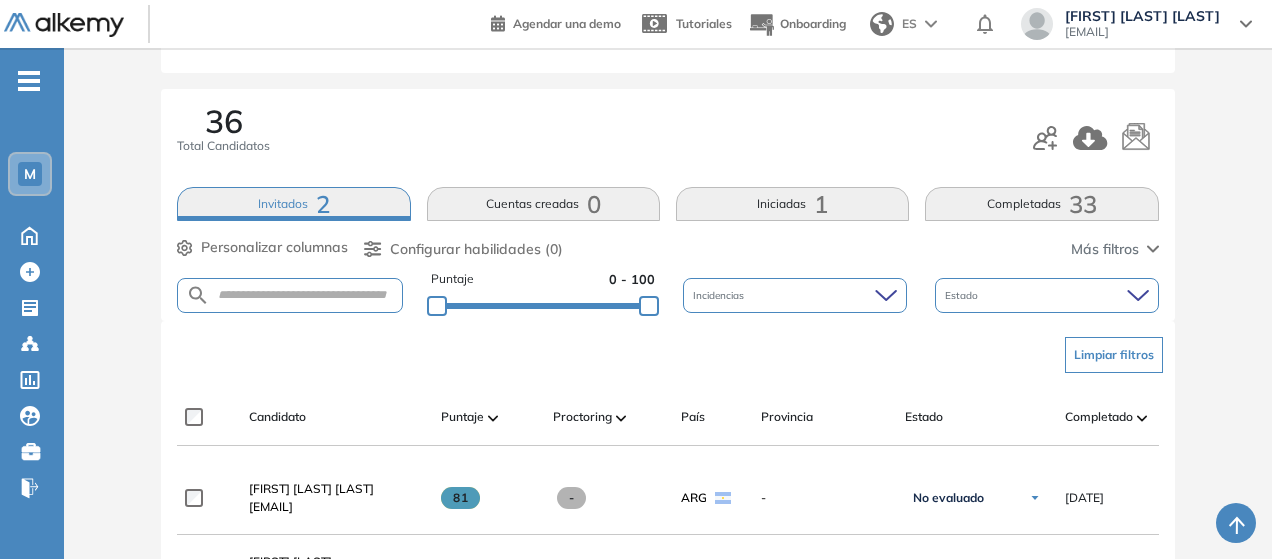 scroll, scrollTop: 200, scrollLeft: 0, axis: vertical 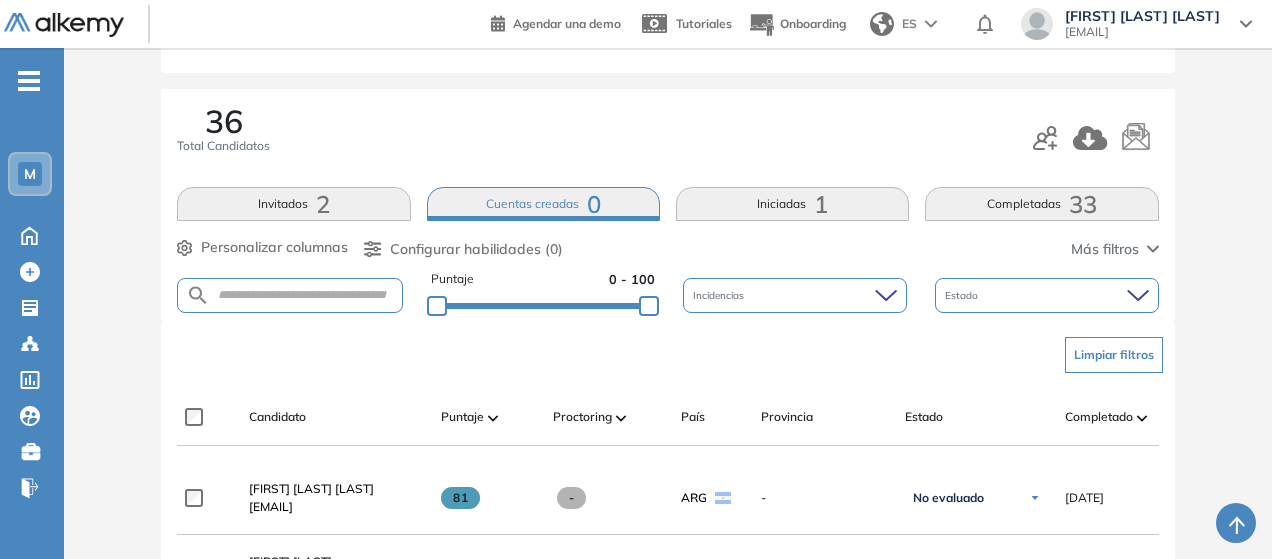 click on "Invitados 2" at bounding box center [293, 204] 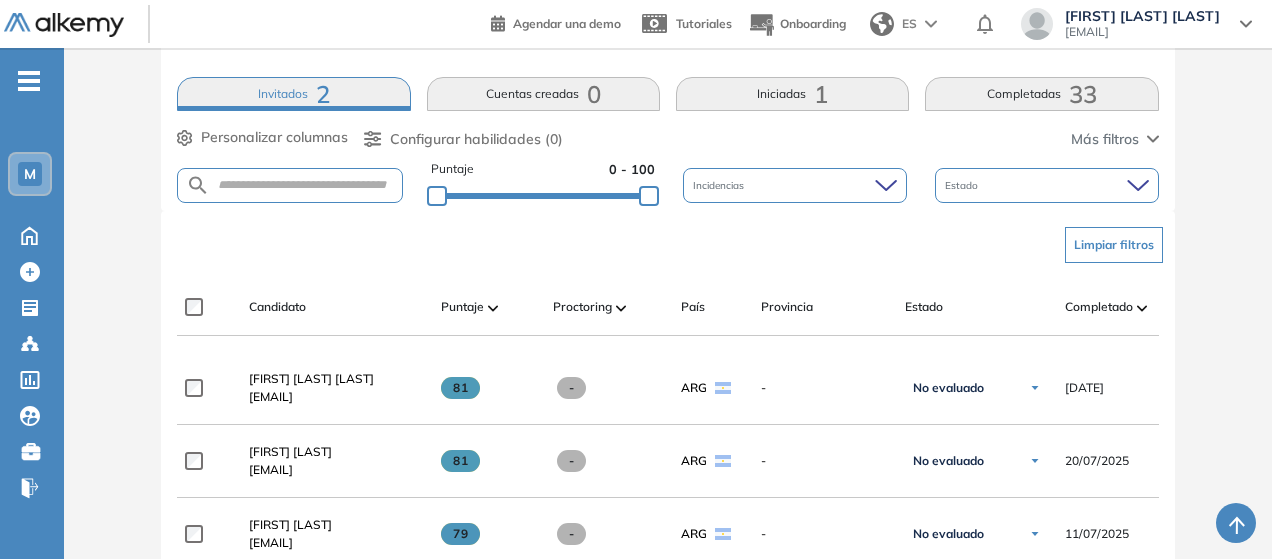 scroll, scrollTop: 0, scrollLeft: 0, axis: both 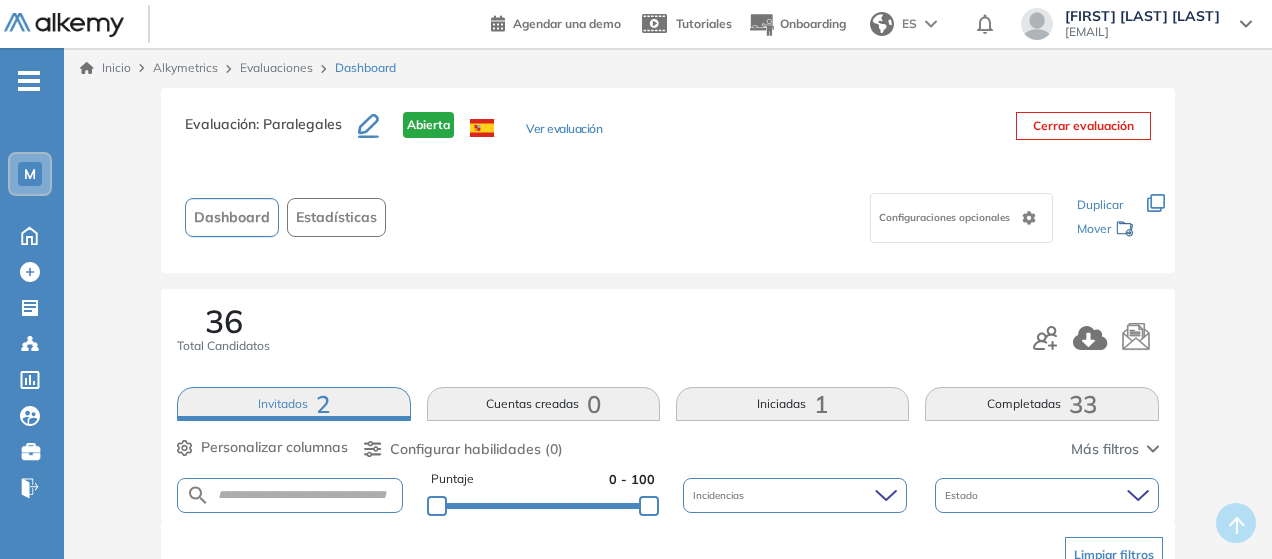 click on "36 Total Candidatos Invitados 2 Cuentas creadas 0 Iniciadas 1 Completadas 33   Personalizar columnas Personalizar columnas Candidato Fijar columna Puntaje Fijar columna Proctoring Fijar columna País Fijar columna Provincia Fijar columna Estado Fijar columna Completado Fijar columna Evaluación Fijar columna Fecha límite Fijar columna Personalidad - MBTI Capacidad de Aprendizaje en Adultos Razonamiento Lógico - Intermedio Cancelar Aplicar Configurar habilidades (0) Más filtros Puntaje 0 - 100 Incidencias Estado" at bounding box center (667, 405) 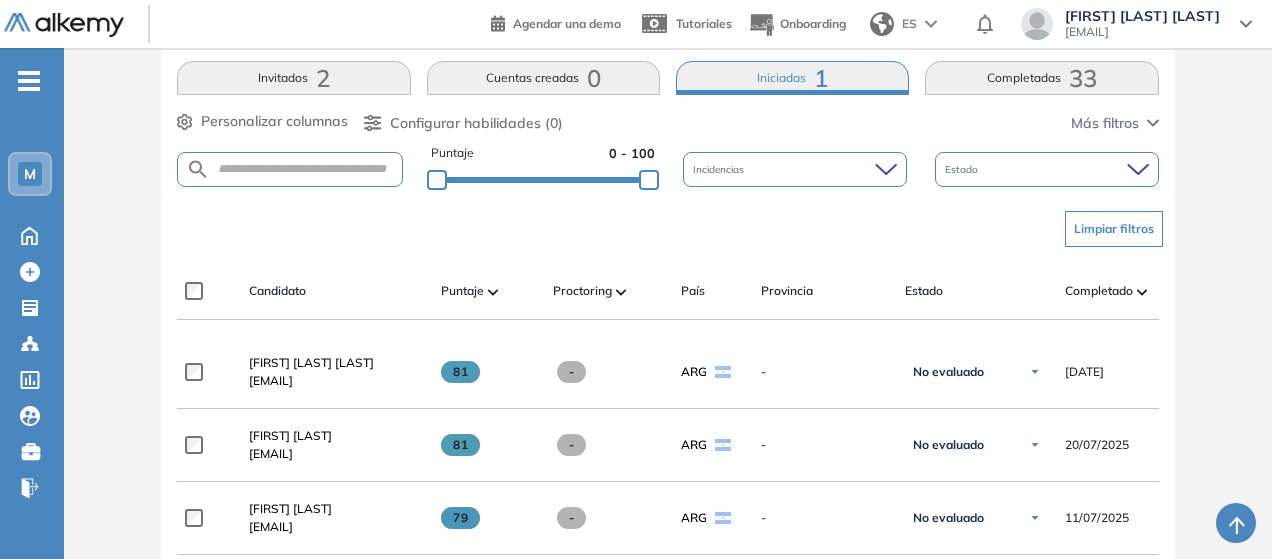 scroll, scrollTop: 200, scrollLeft: 0, axis: vertical 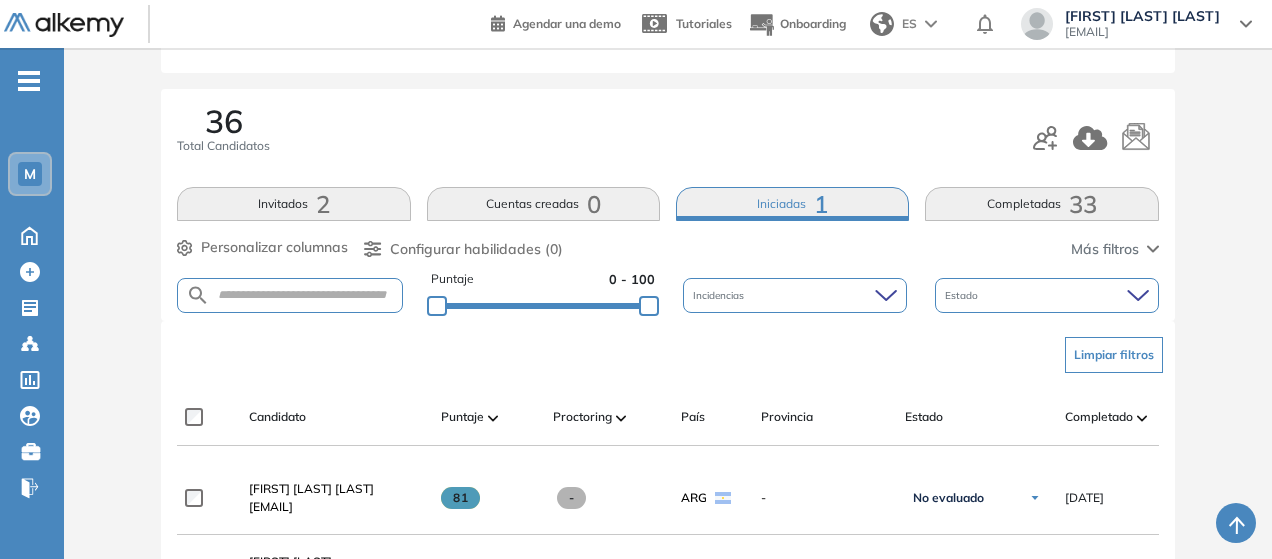 click on "Completadas 33" at bounding box center [1041, 204] 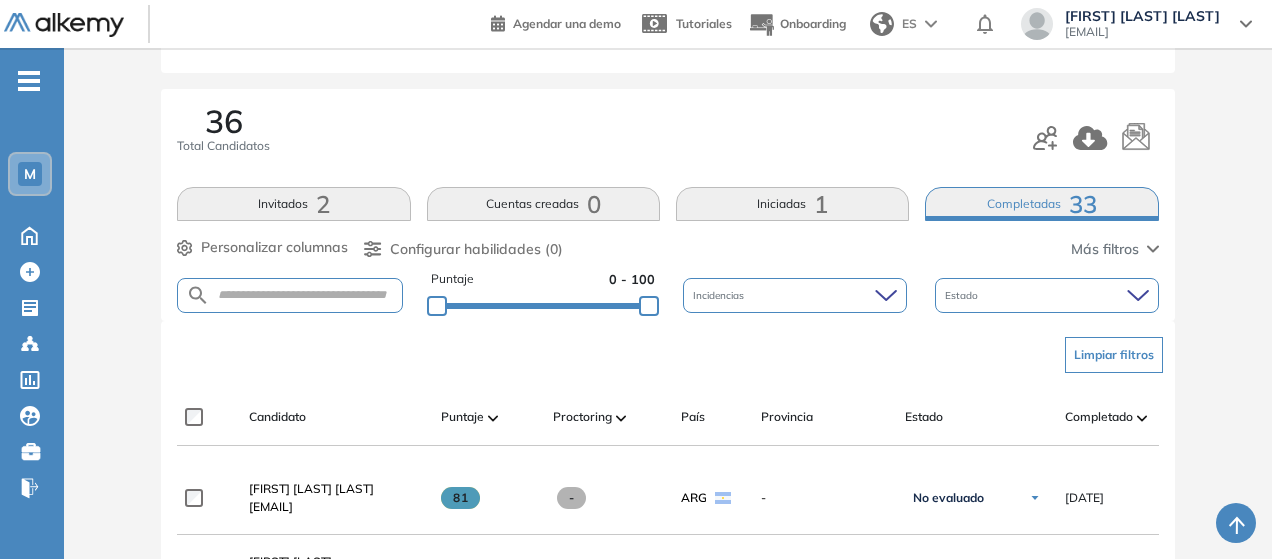 click on "Iniciadas 1" at bounding box center (792, 204) 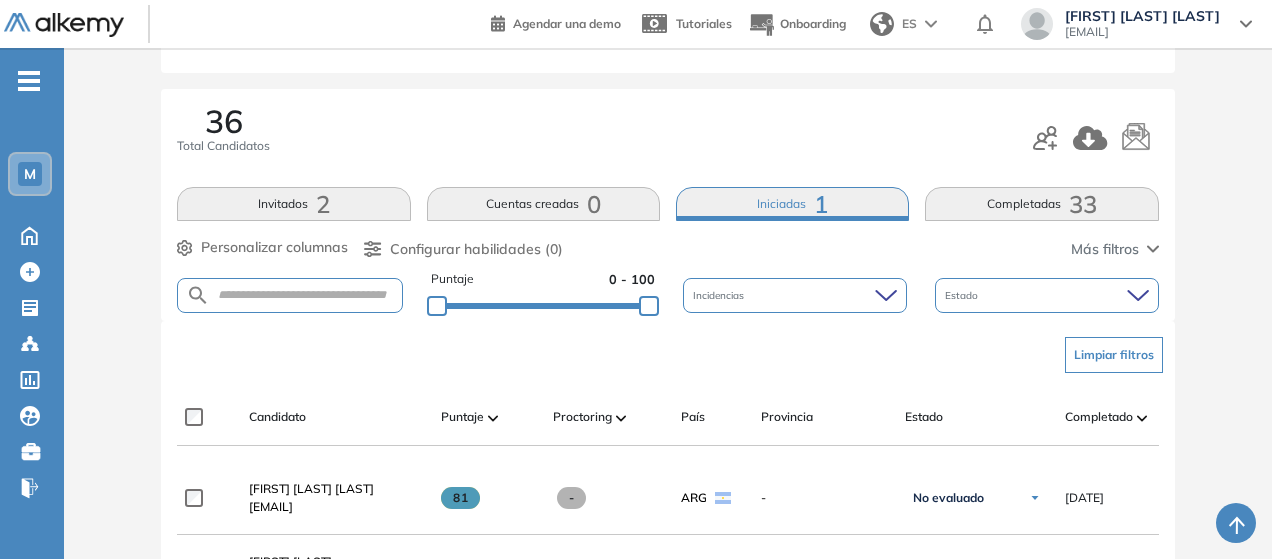 click on "Cuentas creadas 0" at bounding box center (543, 204) 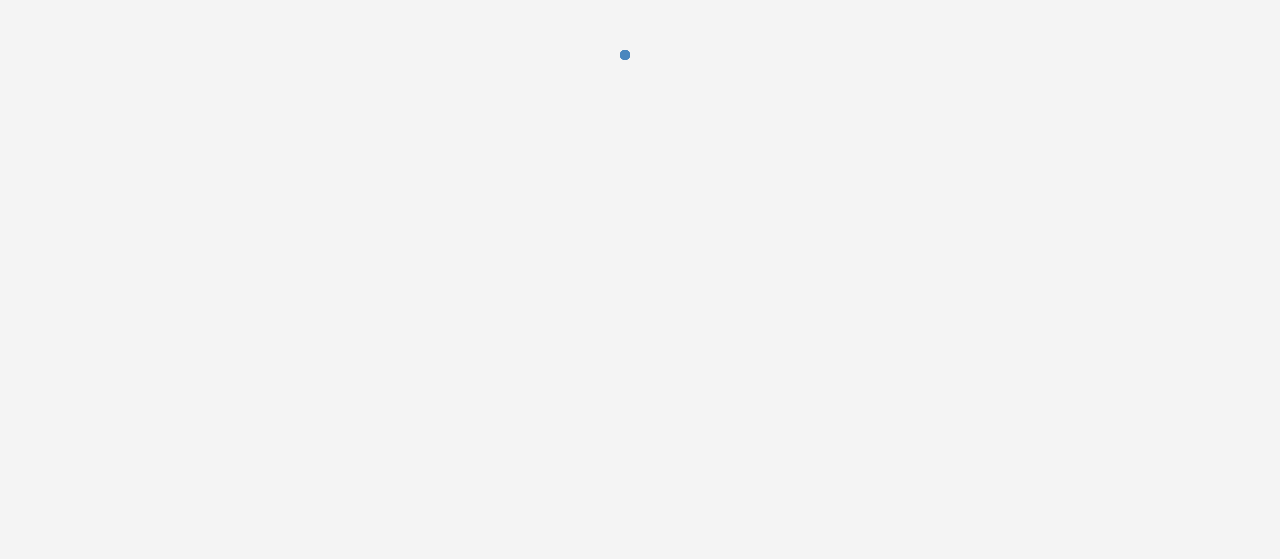 scroll, scrollTop: 0, scrollLeft: 0, axis: both 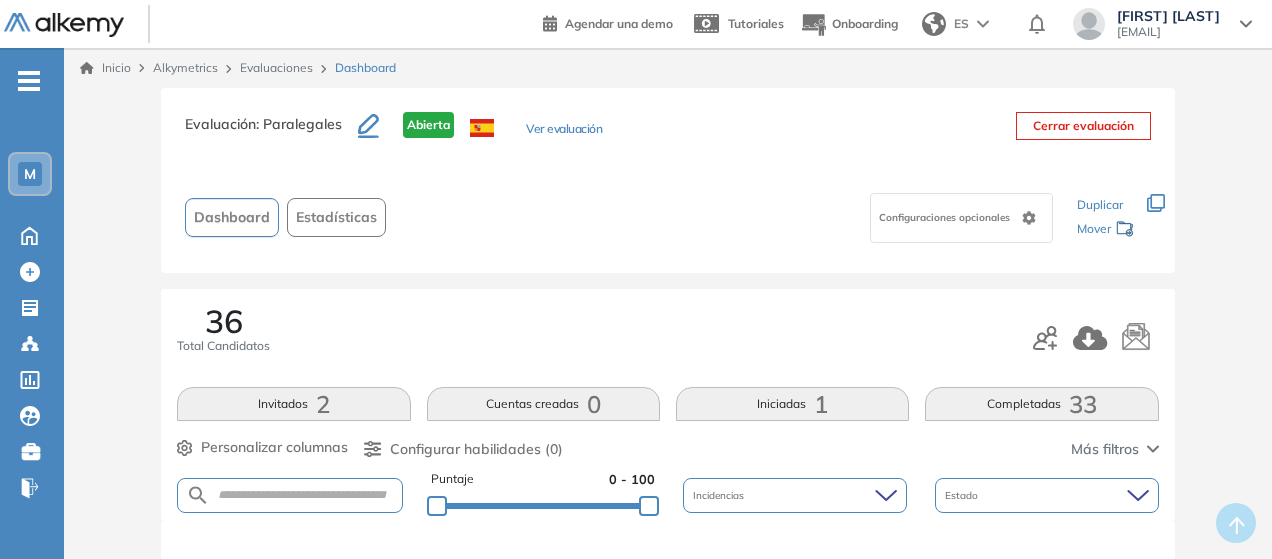 click on "Iniciadas 1" at bounding box center [792, 404] 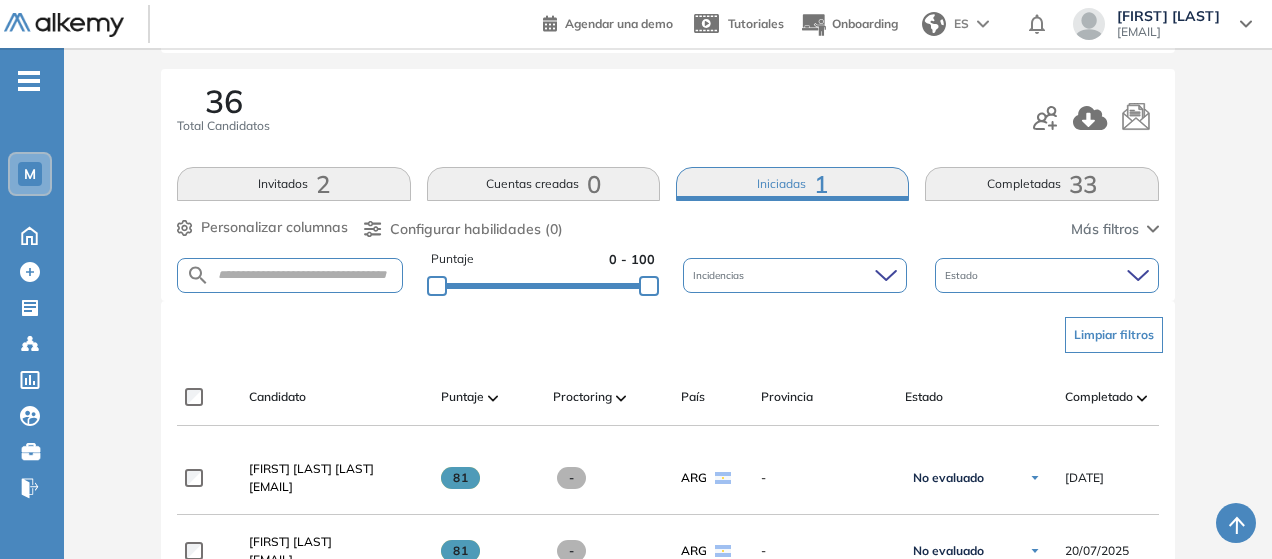 scroll, scrollTop: 300, scrollLeft: 0, axis: vertical 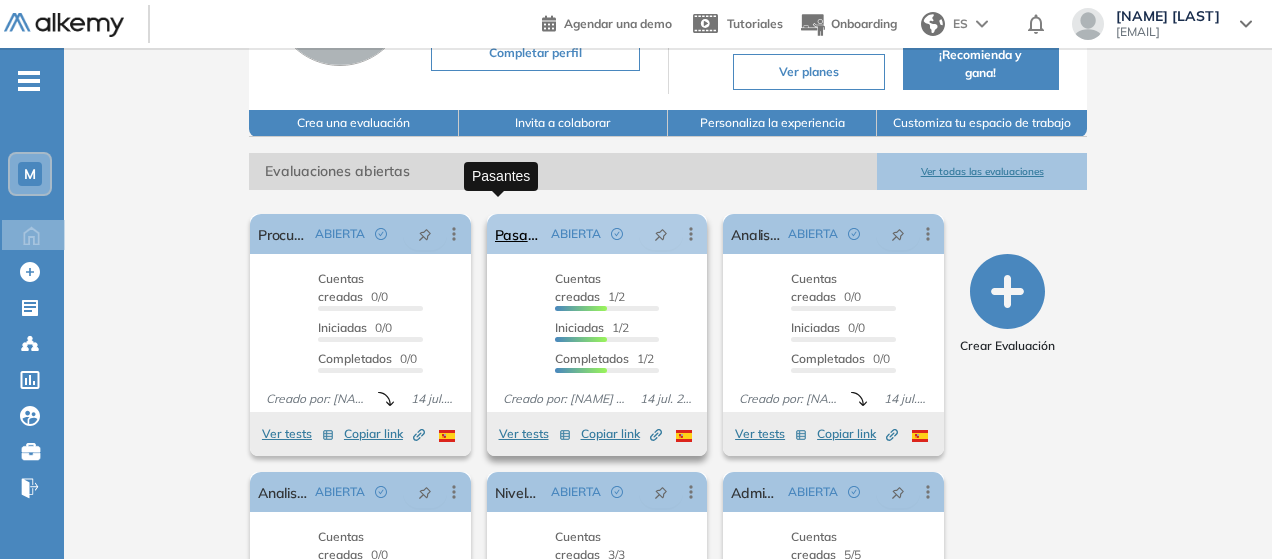 click on "Pasantes" at bounding box center (519, 234) 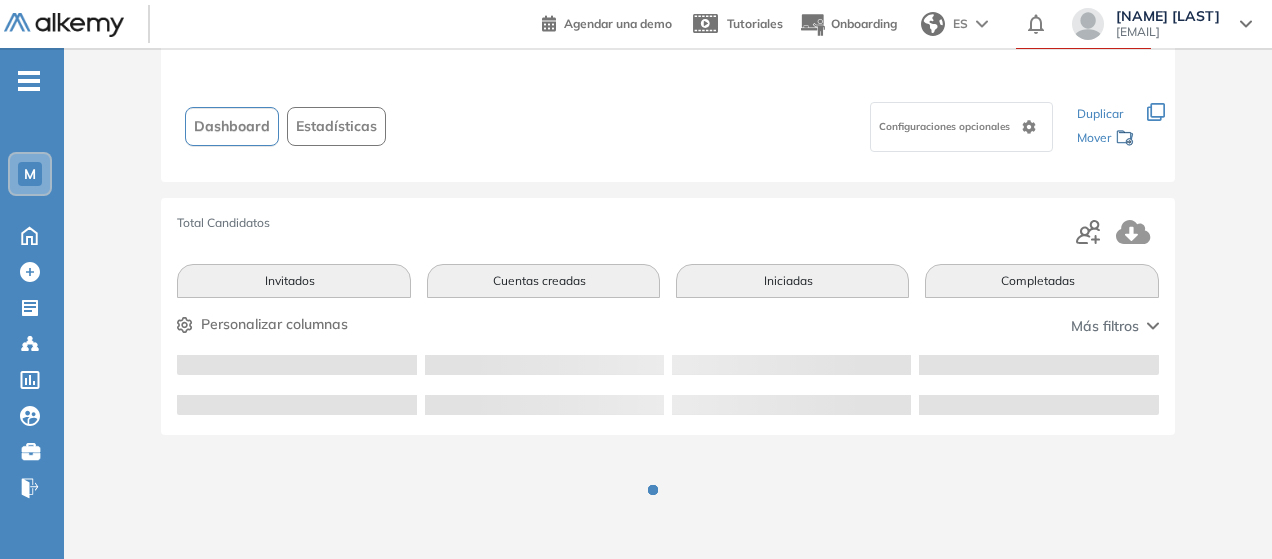 scroll, scrollTop: 92, scrollLeft: 0, axis: vertical 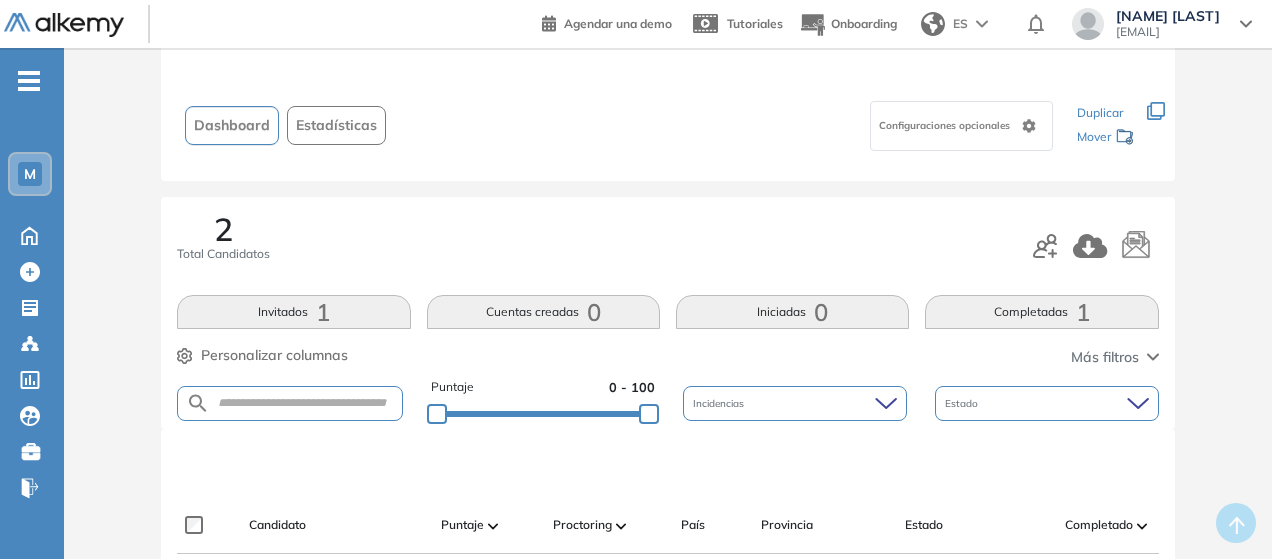 click on "Completadas 1" at bounding box center (1041, 312) 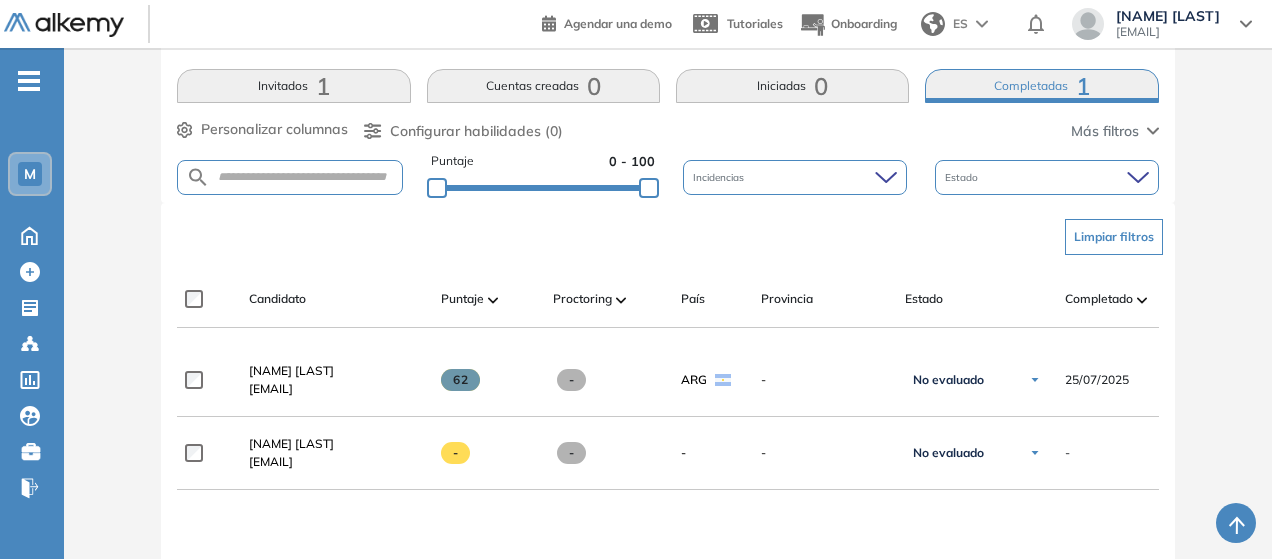 scroll, scrollTop: 319, scrollLeft: 0, axis: vertical 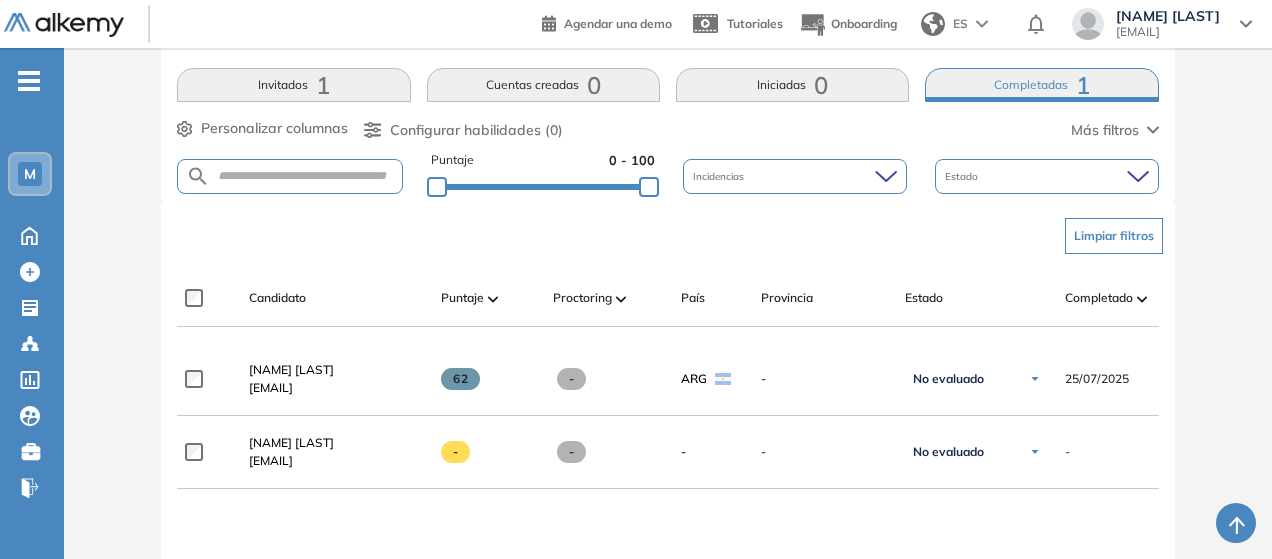 click on "Invitados 1" at bounding box center [293, 85] 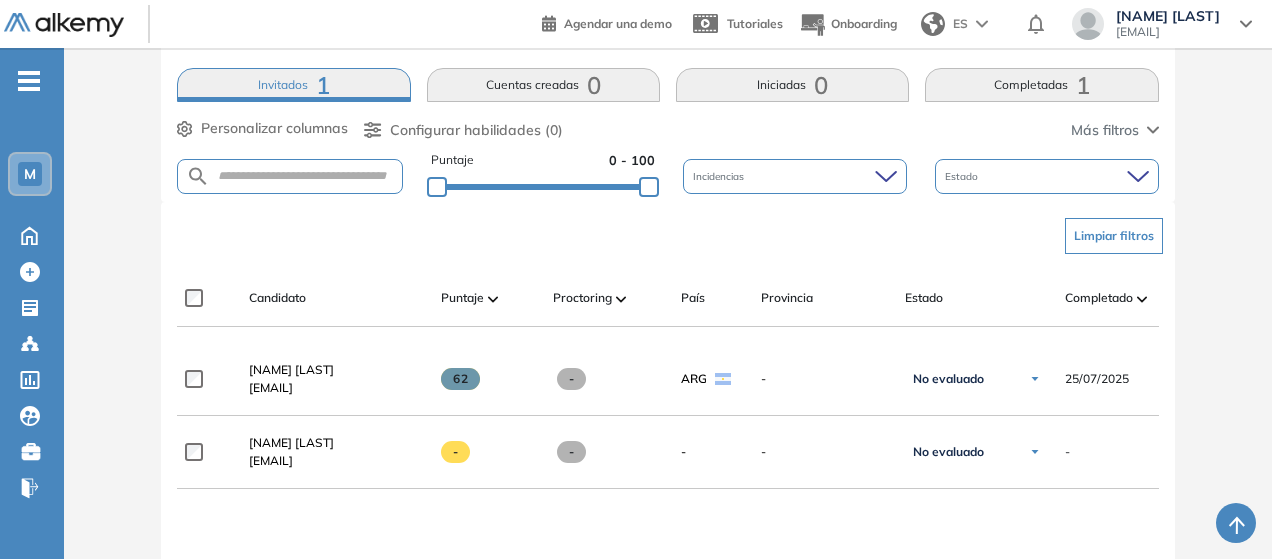 scroll, scrollTop: 0, scrollLeft: 0, axis: both 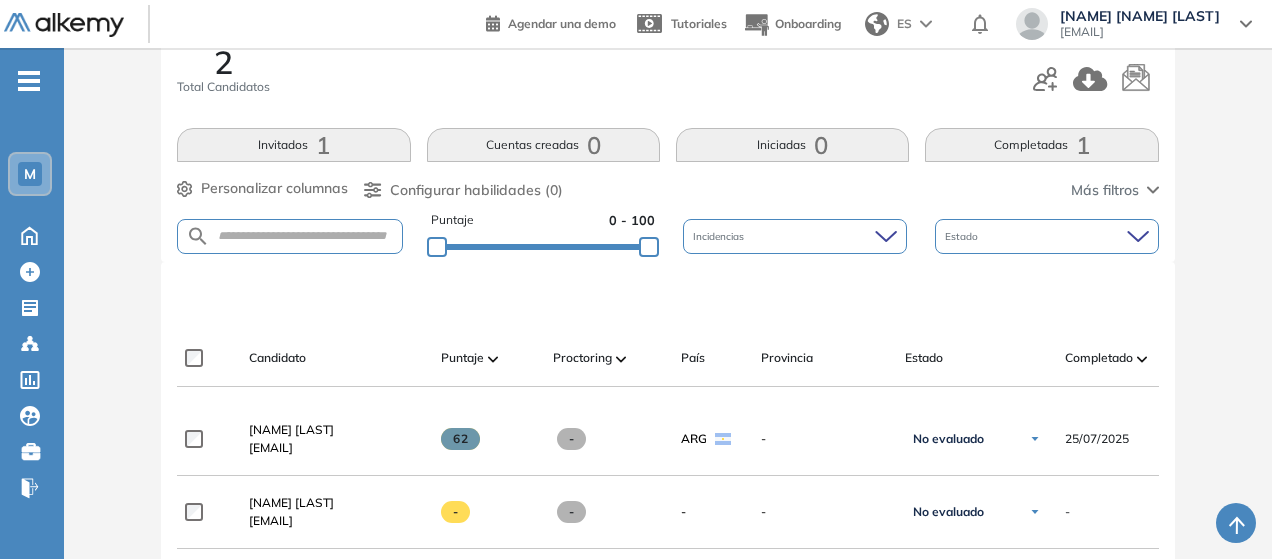 click on "Invitados 1" at bounding box center (293, 145) 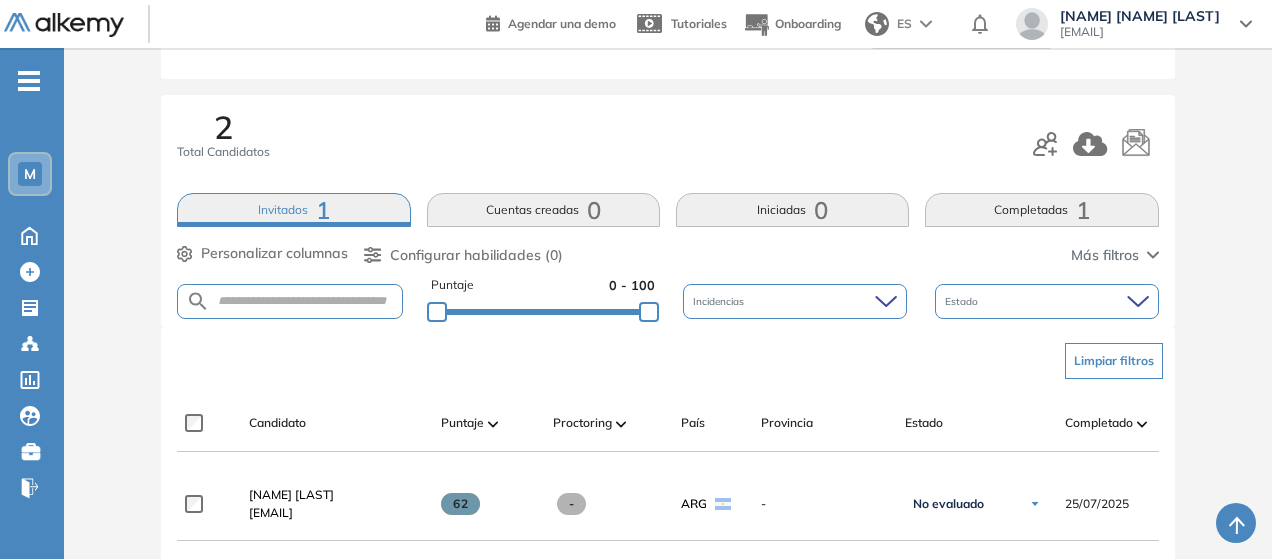 scroll, scrollTop: 191, scrollLeft: 0, axis: vertical 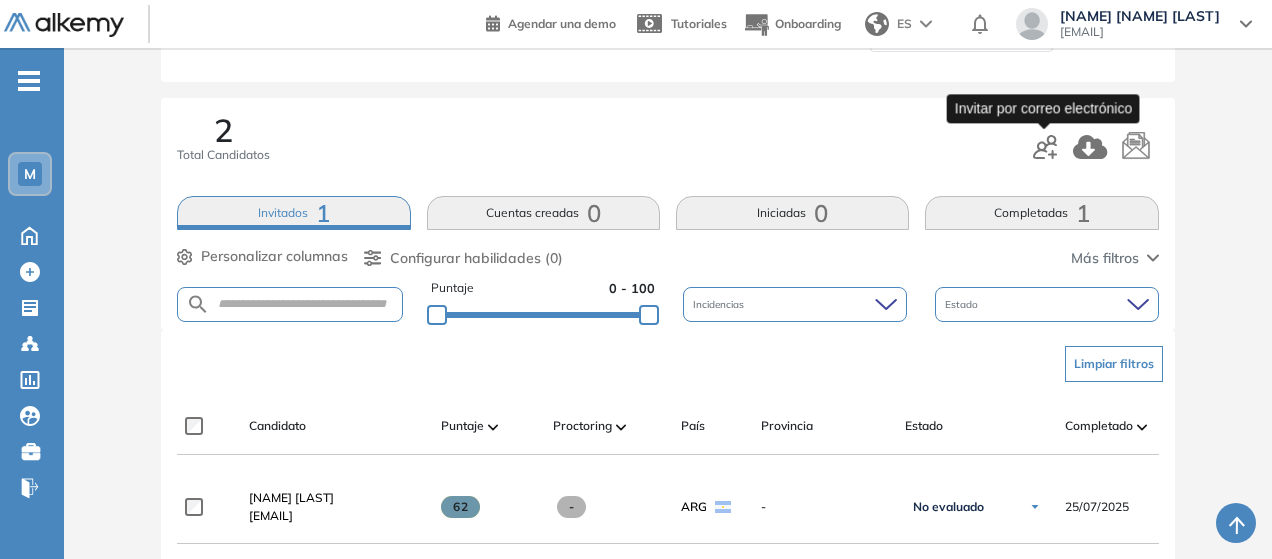 click 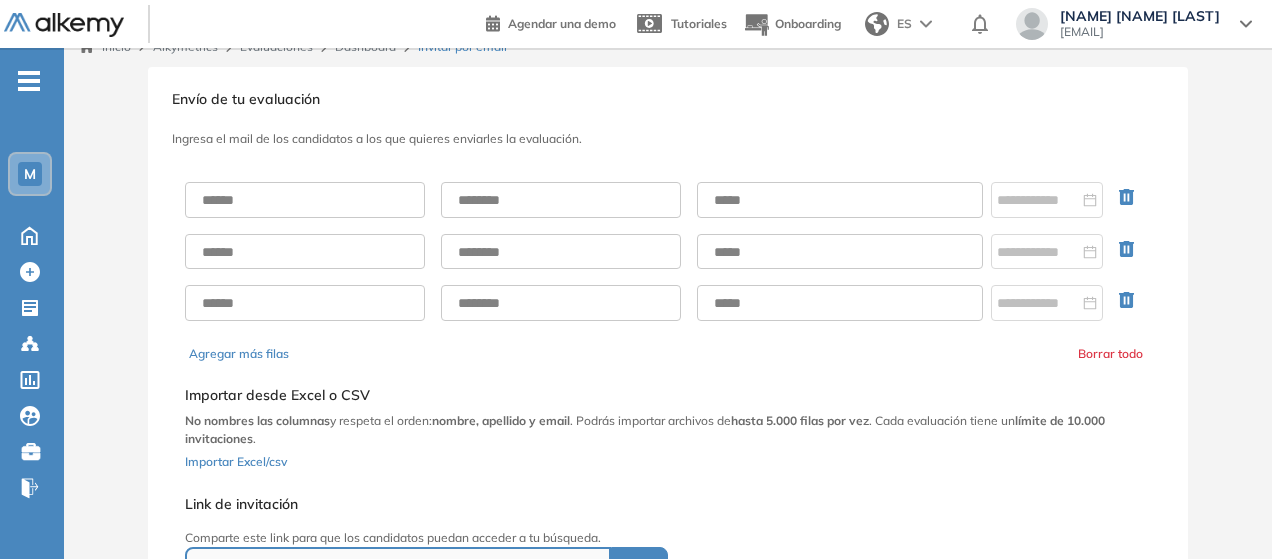 scroll, scrollTop: 19, scrollLeft: 0, axis: vertical 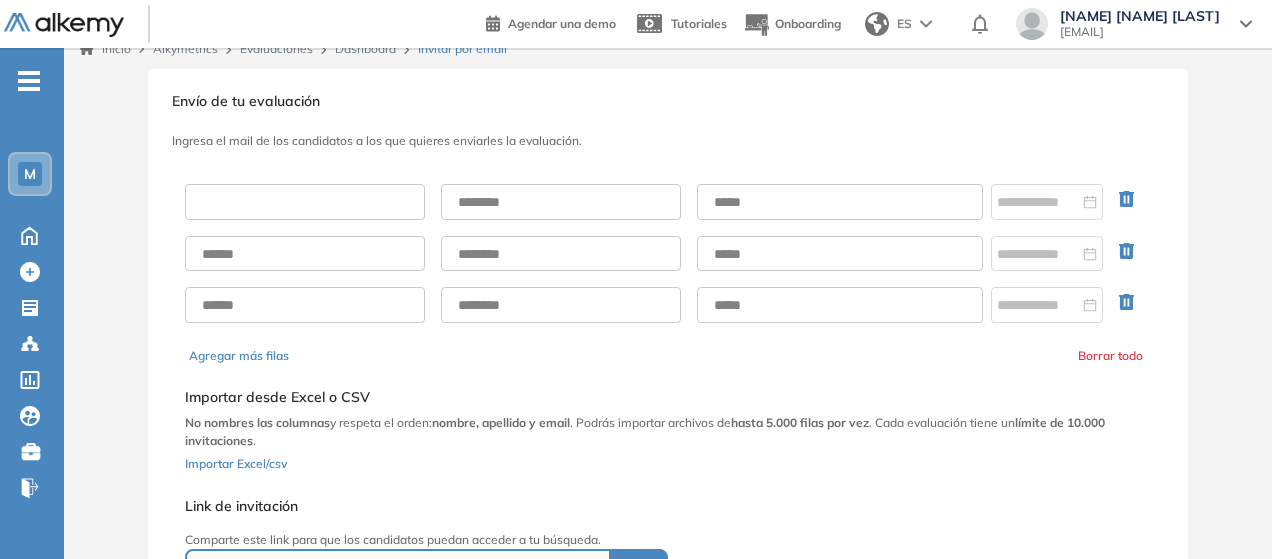 click at bounding box center (305, 202) 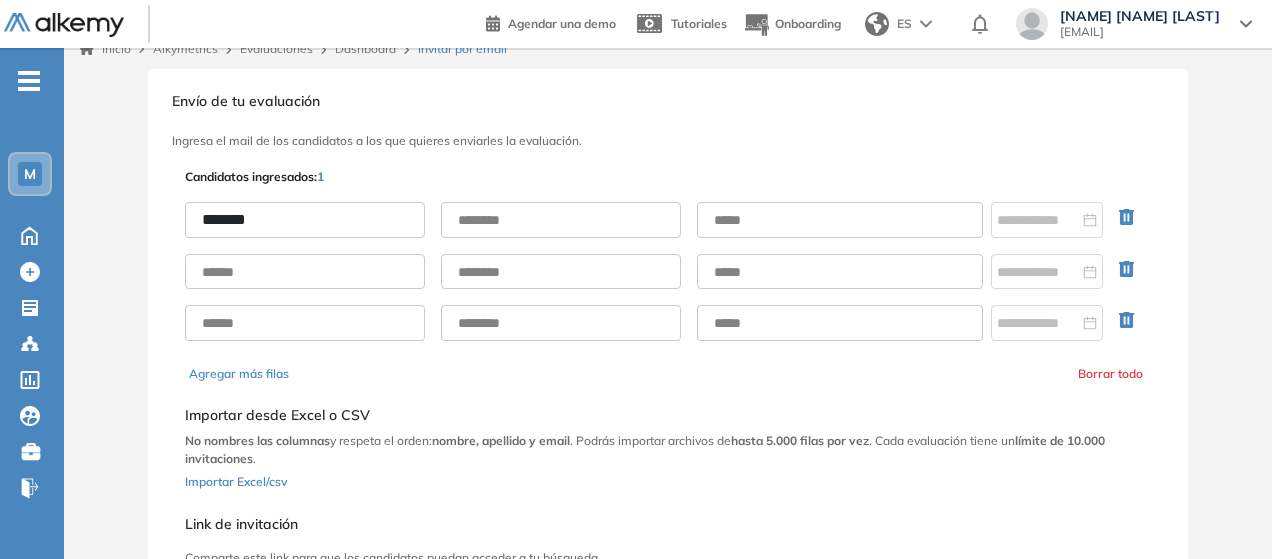 type on "*******" 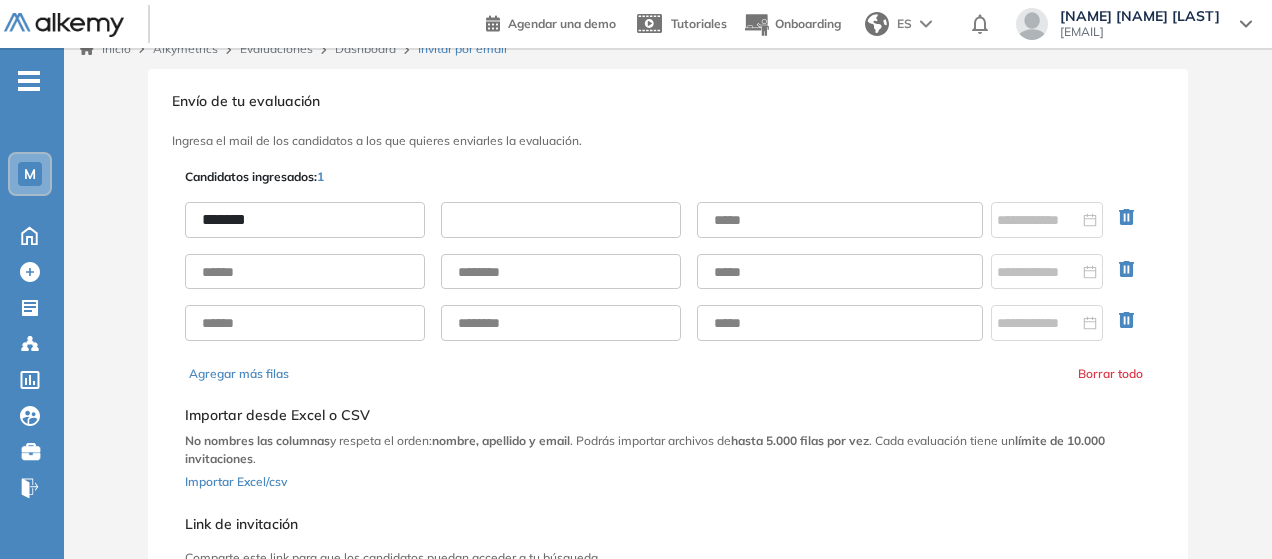 click at bounding box center (561, 220) 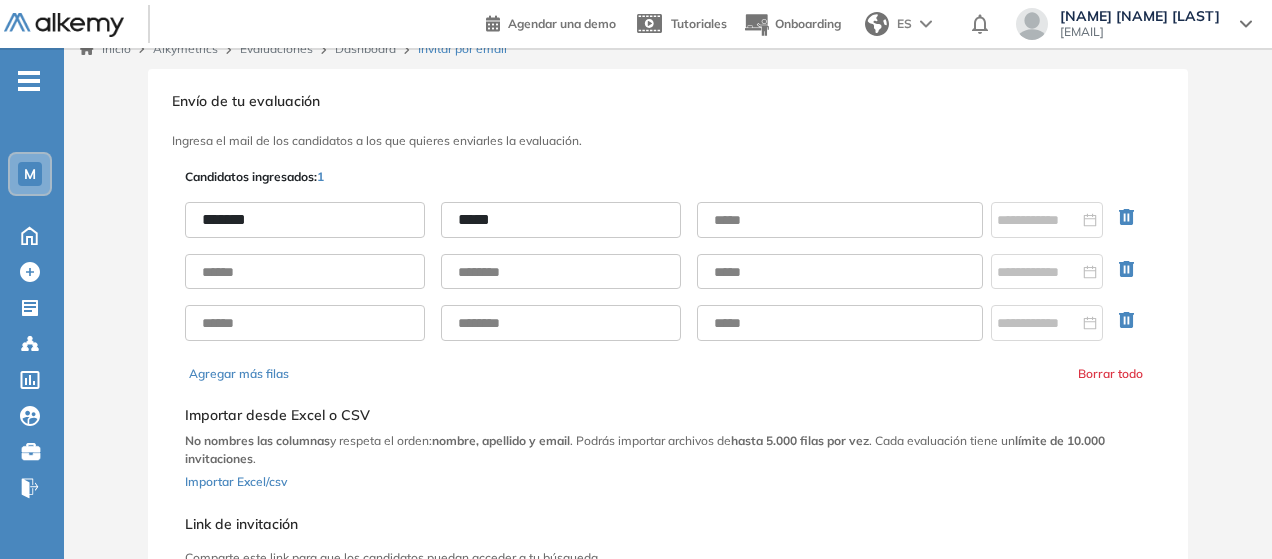 type on "*****" 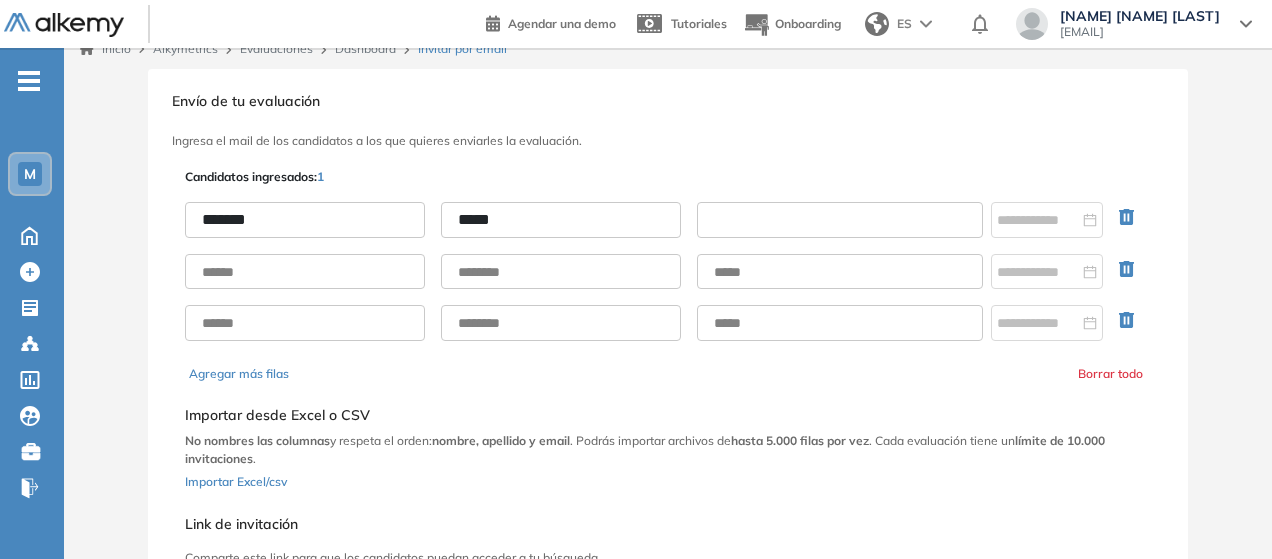 click at bounding box center (840, 220) 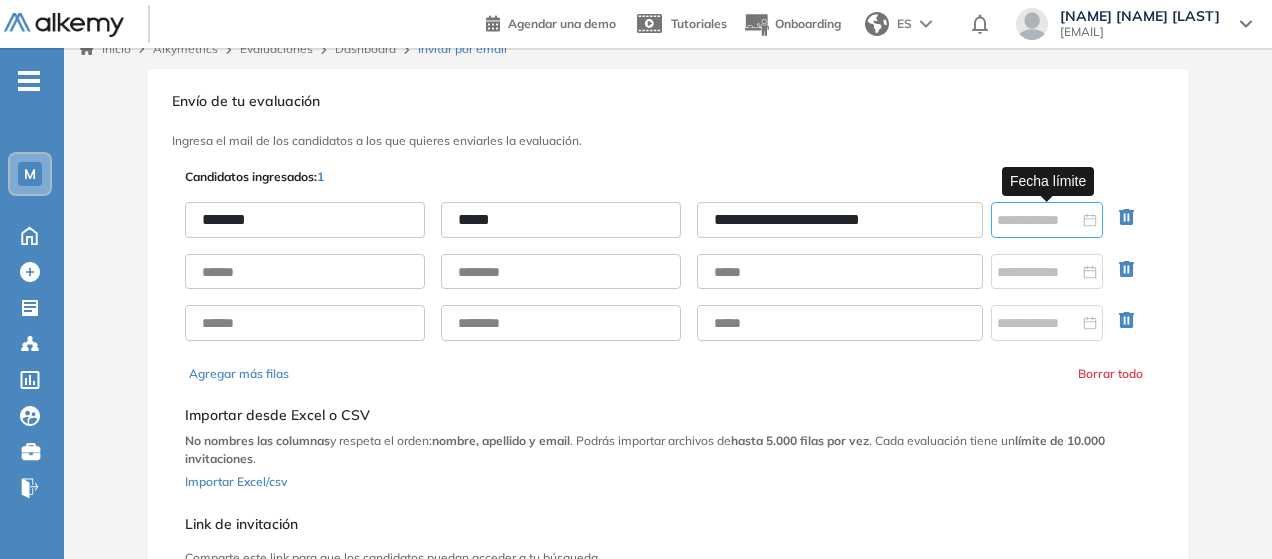 type on "**********" 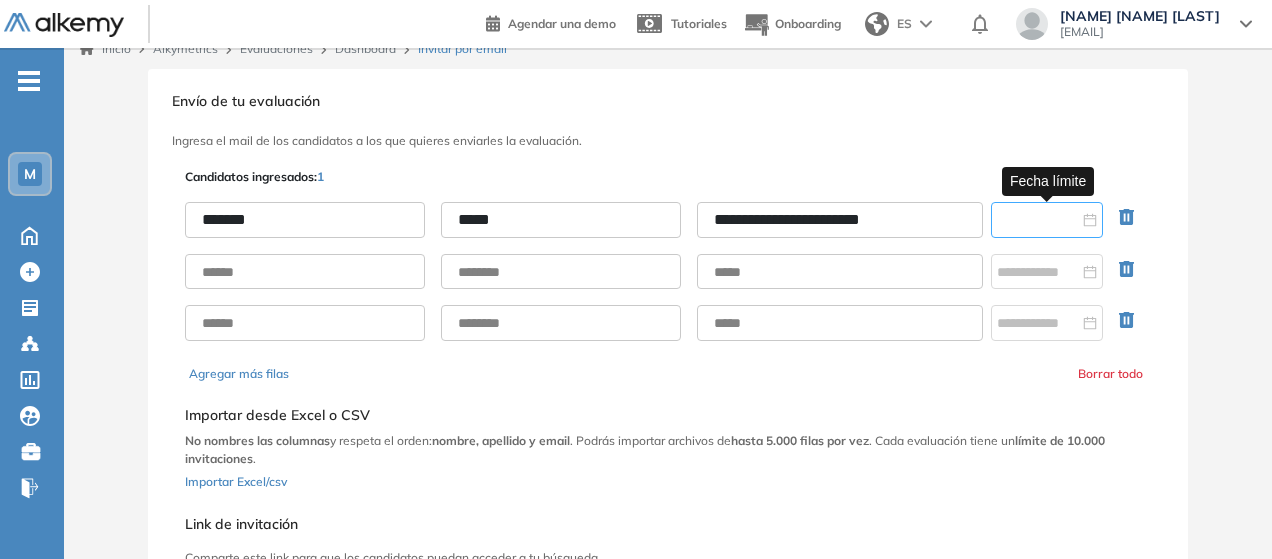 click at bounding box center (1038, 220) 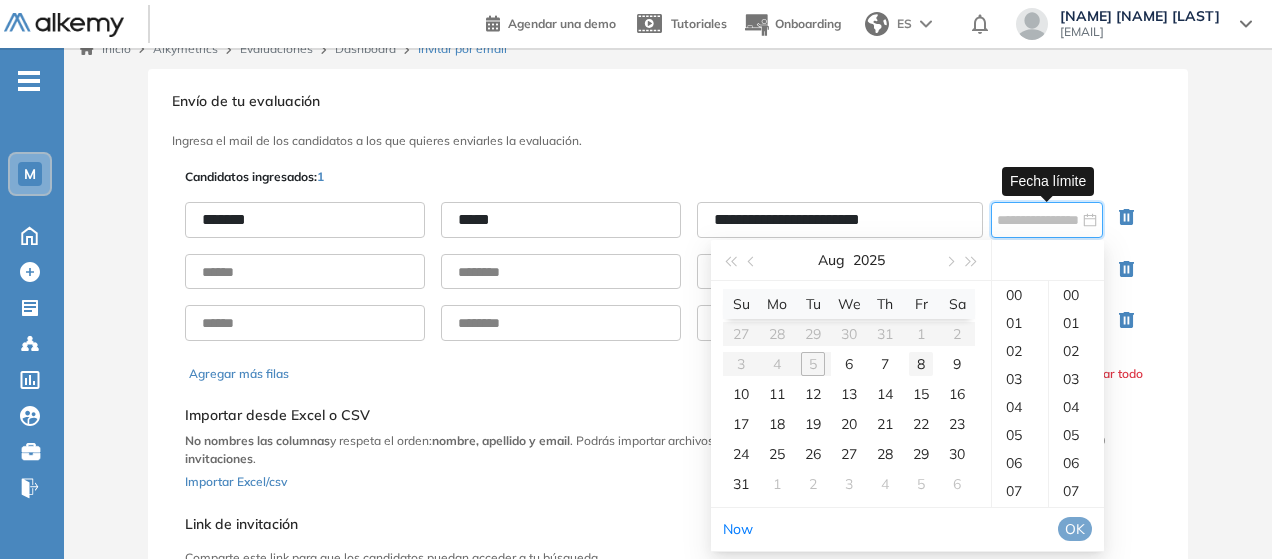 click on "8" at bounding box center [921, 364] 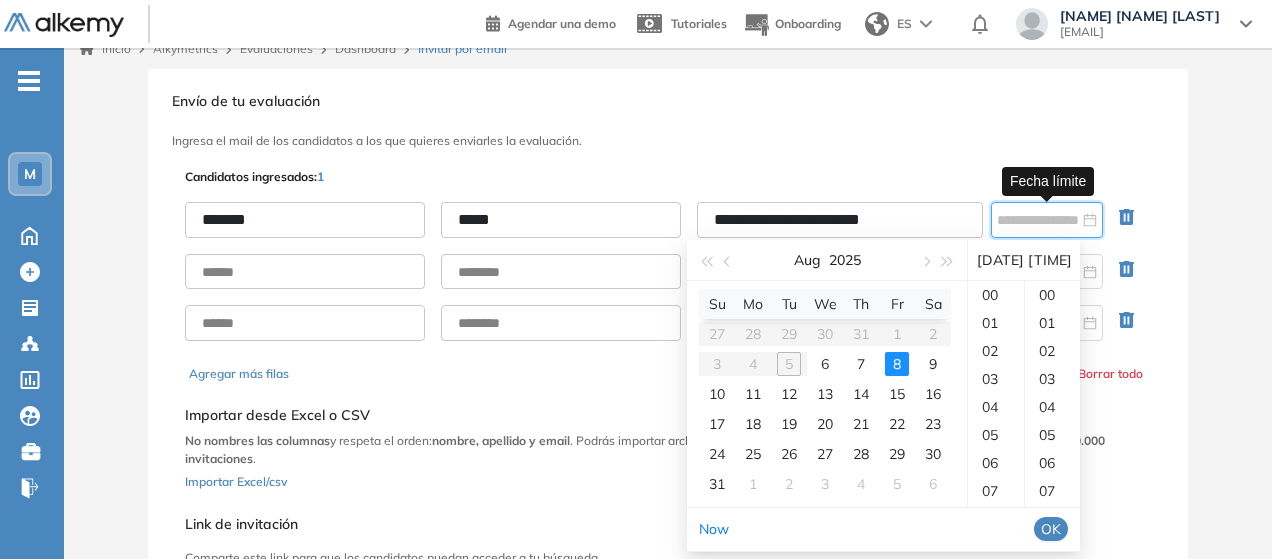 scroll, scrollTop: 308, scrollLeft: 0, axis: vertical 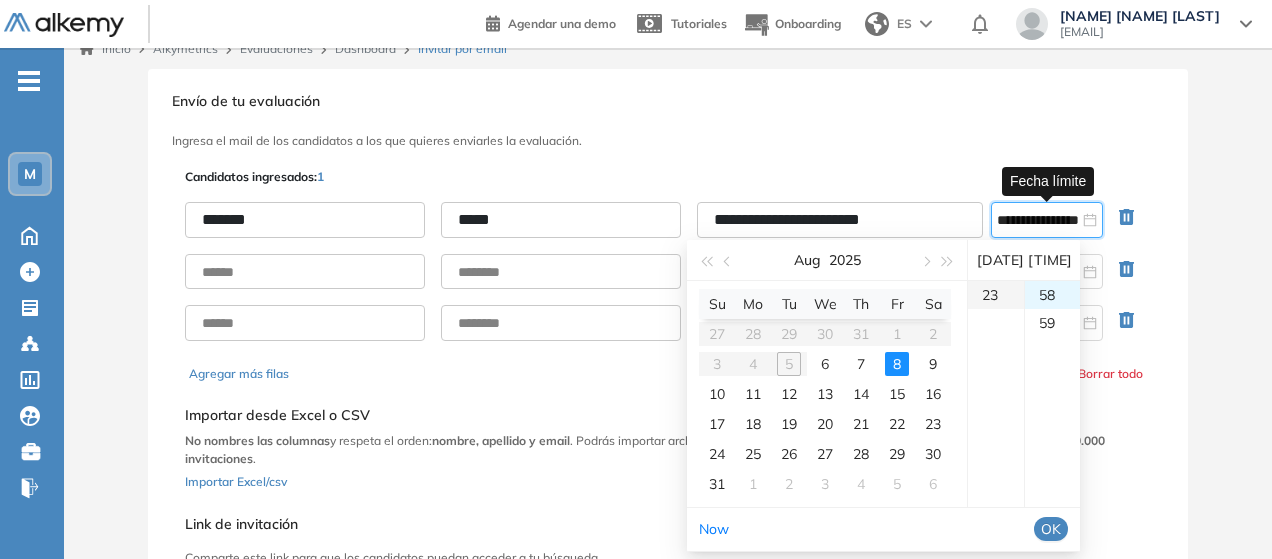 click on "23" at bounding box center (996, 295) 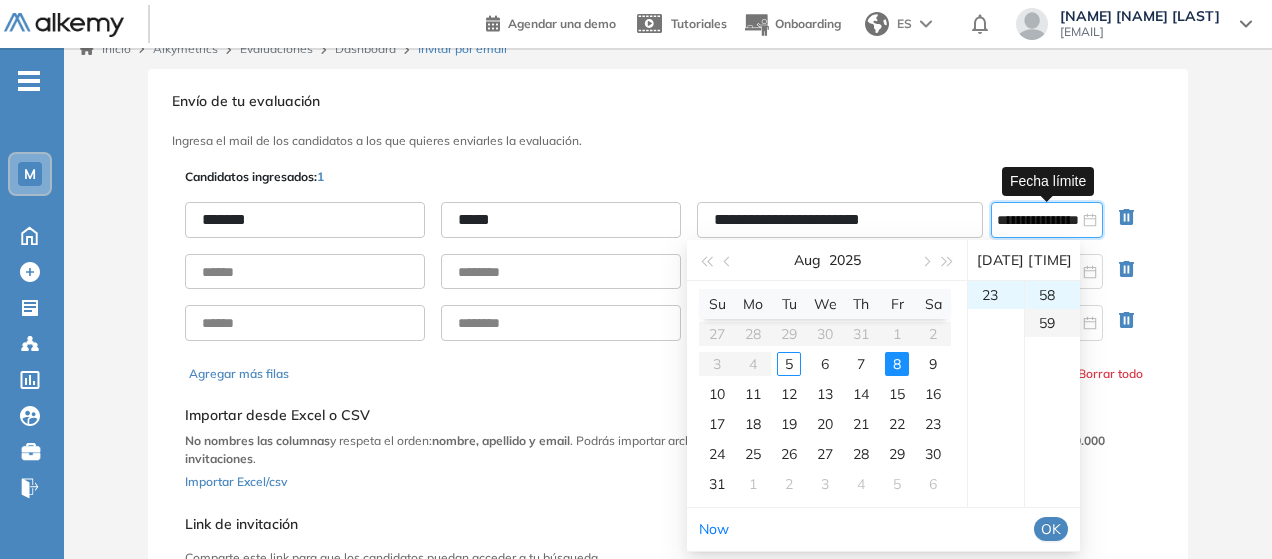 click on "59" at bounding box center [1052, 323] 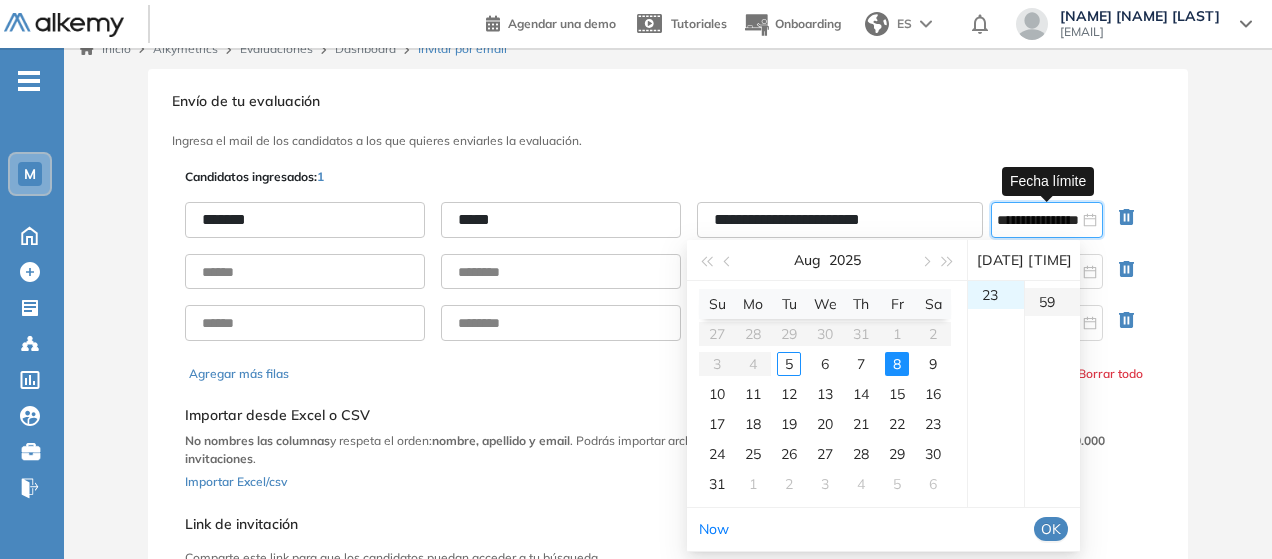scroll, scrollTop: 1652, scrollLeft: 0, axis: vertical 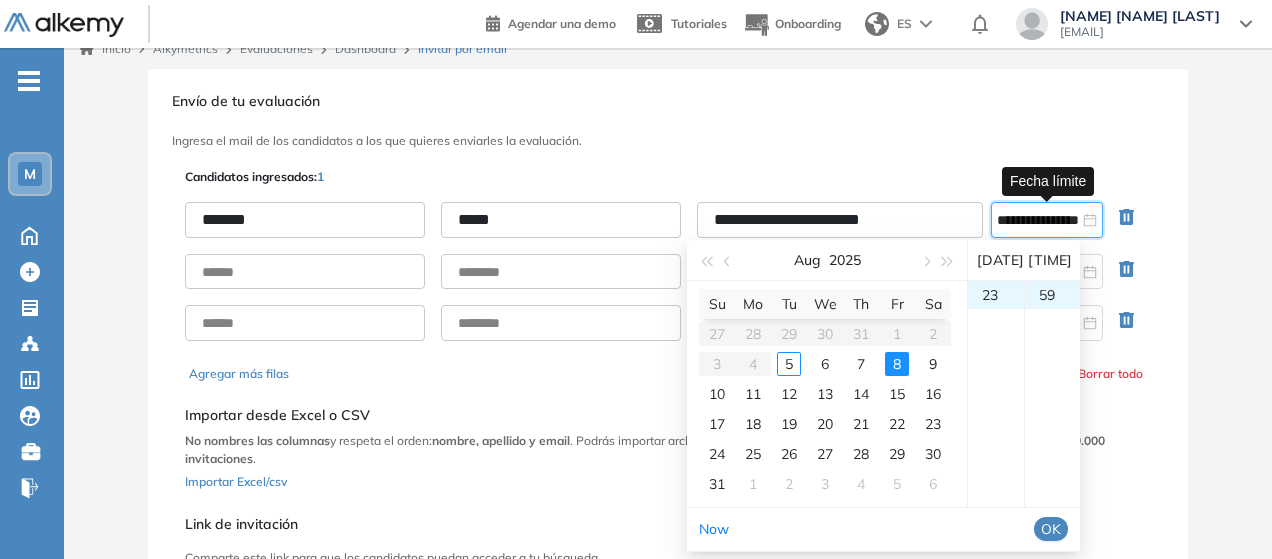 click on "OK" at bounding box center (1051, 529) 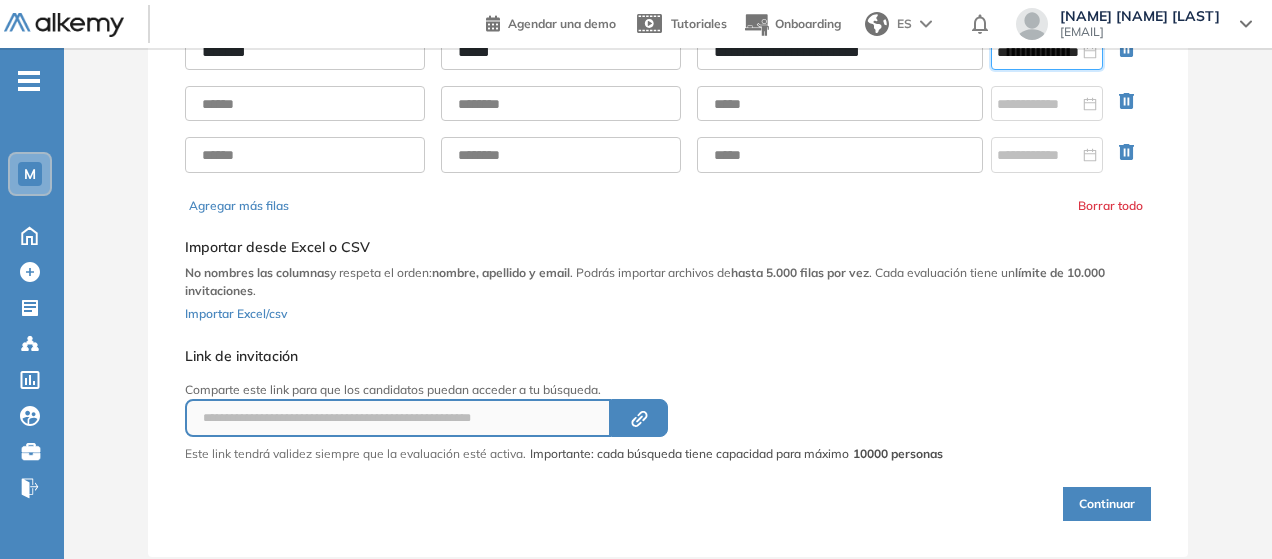 scroll, scrollTop: 225, scrollLeft: 0, axis: vertical 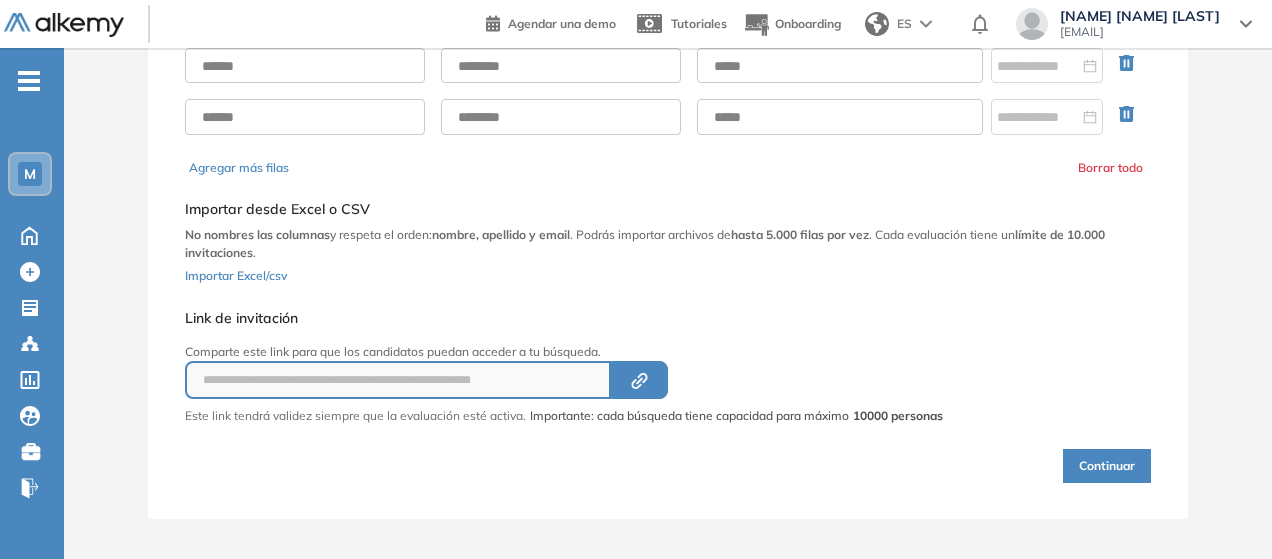 click on "Continuar" at bounding box center (1107, 466) 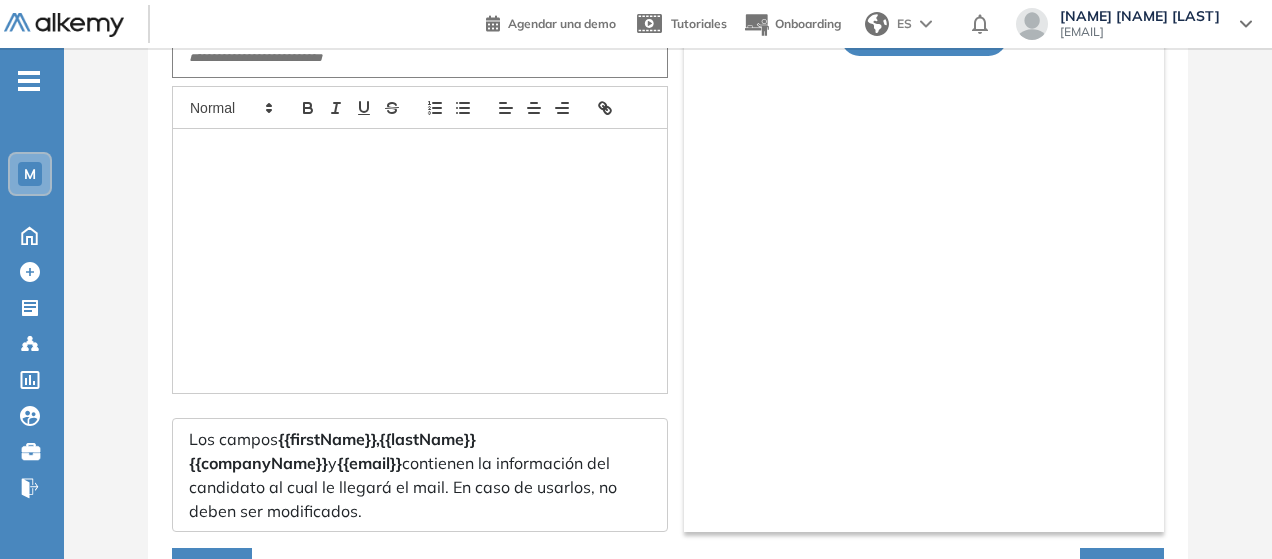 type on "**********" 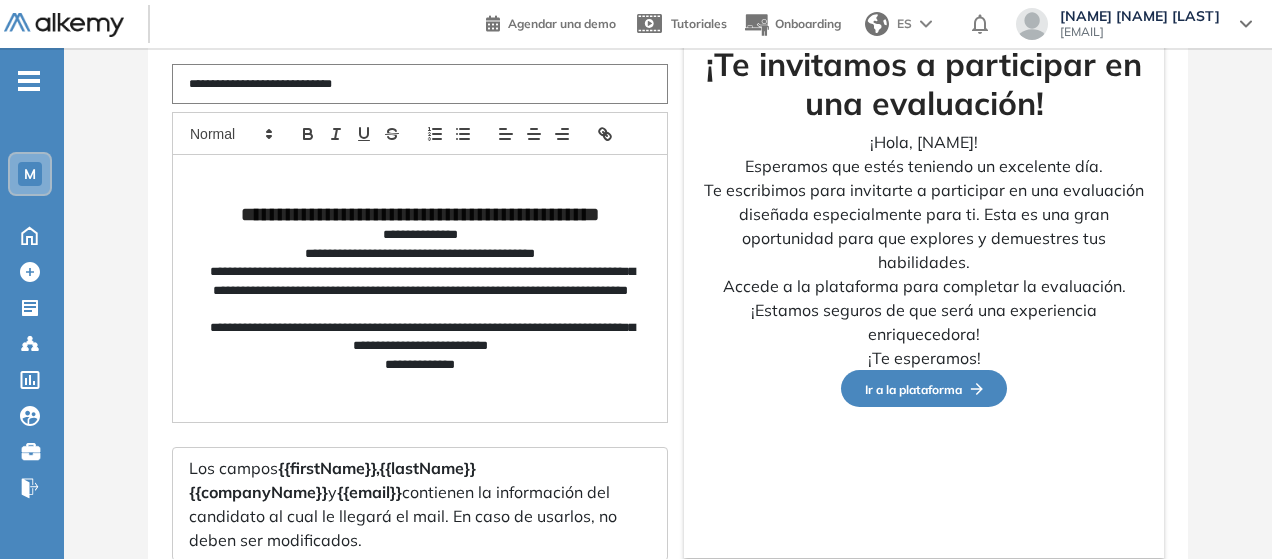 scroll, scrollTop: 197, scrollLeft: 0, axis: vertical 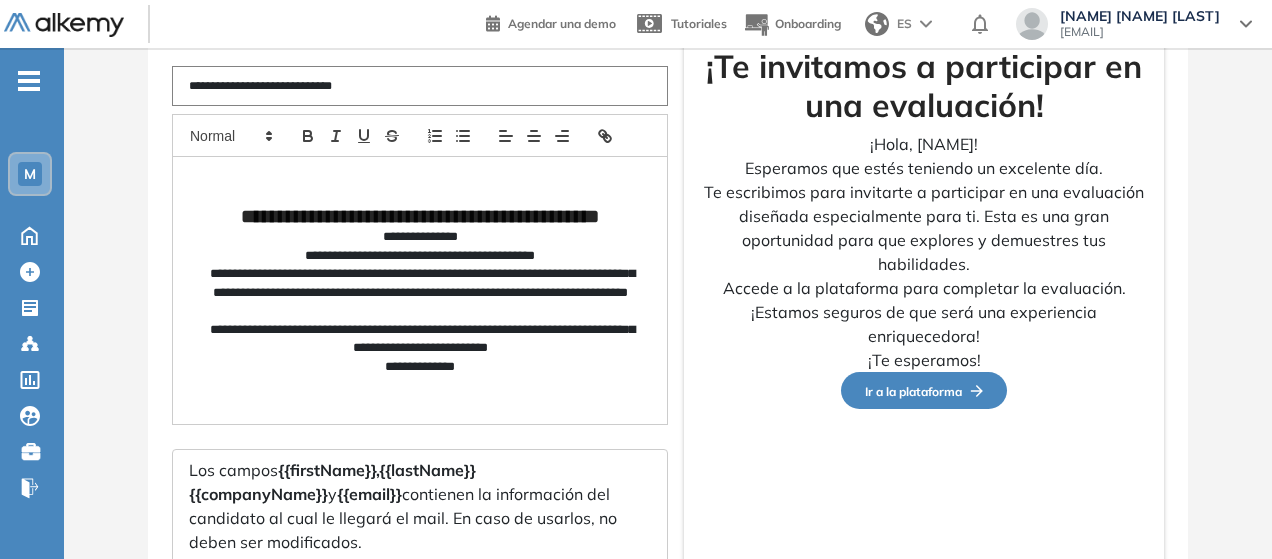 click on "**********" at bounding box center [420, 237] 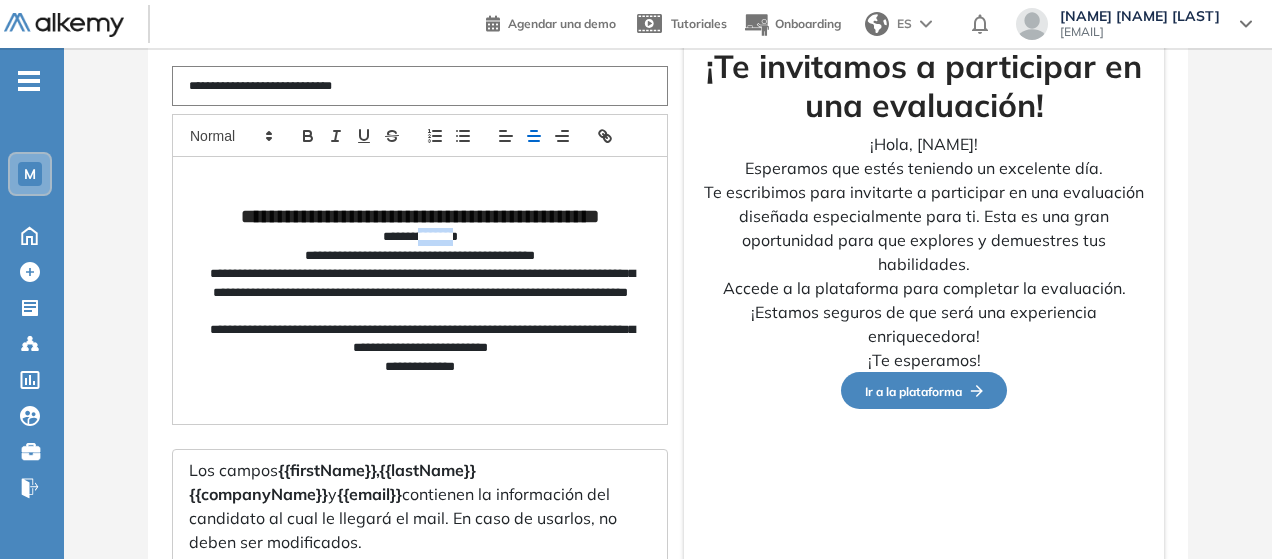 click on "**********" at bounding box center (420, 237) 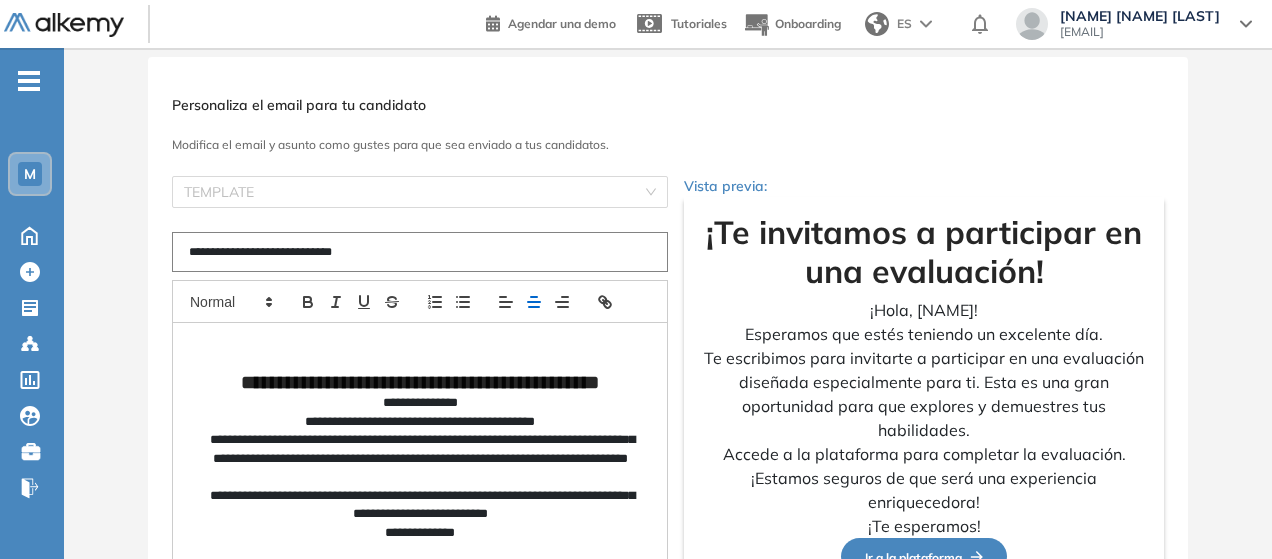 scroll, scrollTop: 0, scrollLeft: 0, axis: both 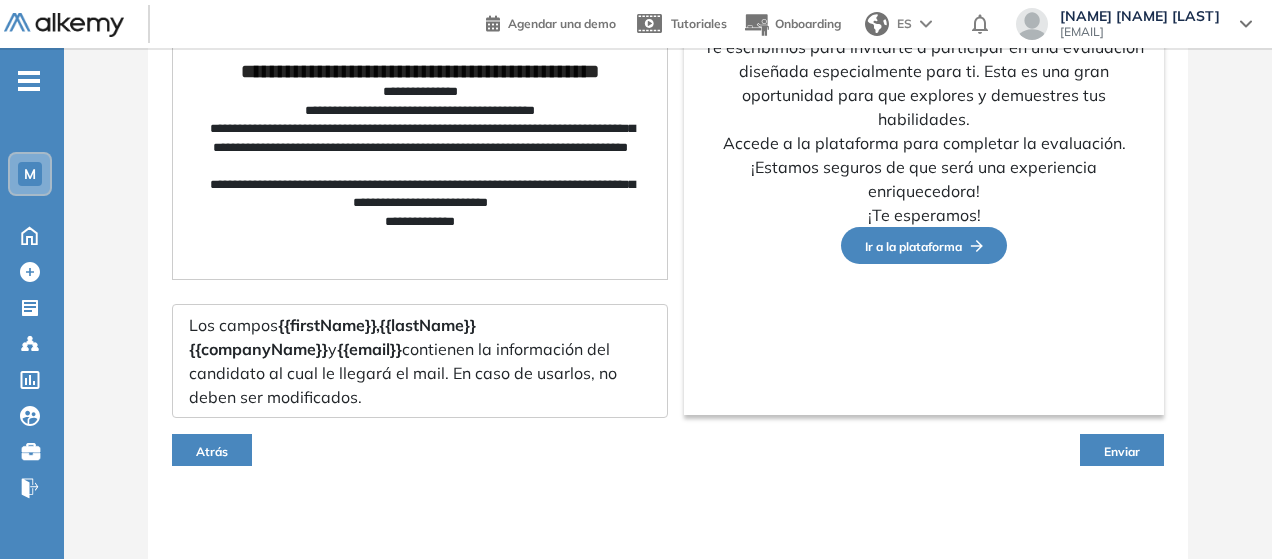 click on "Enviar" at bounding box center [1122, 450] 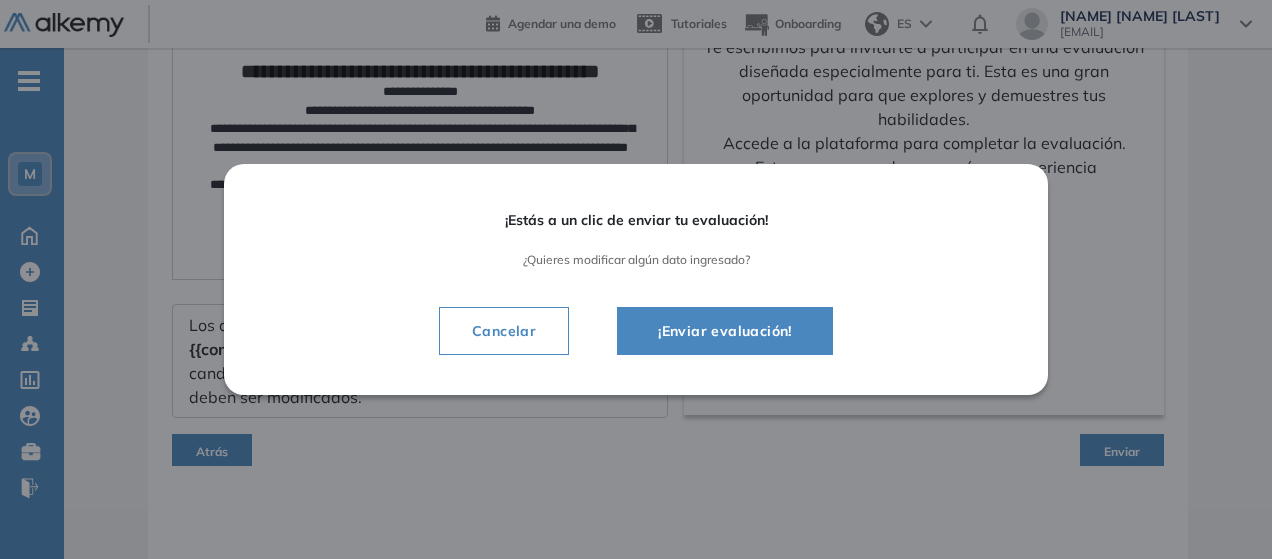 click on "¡Enviar evaluación!" at bounding box center [725, 331] 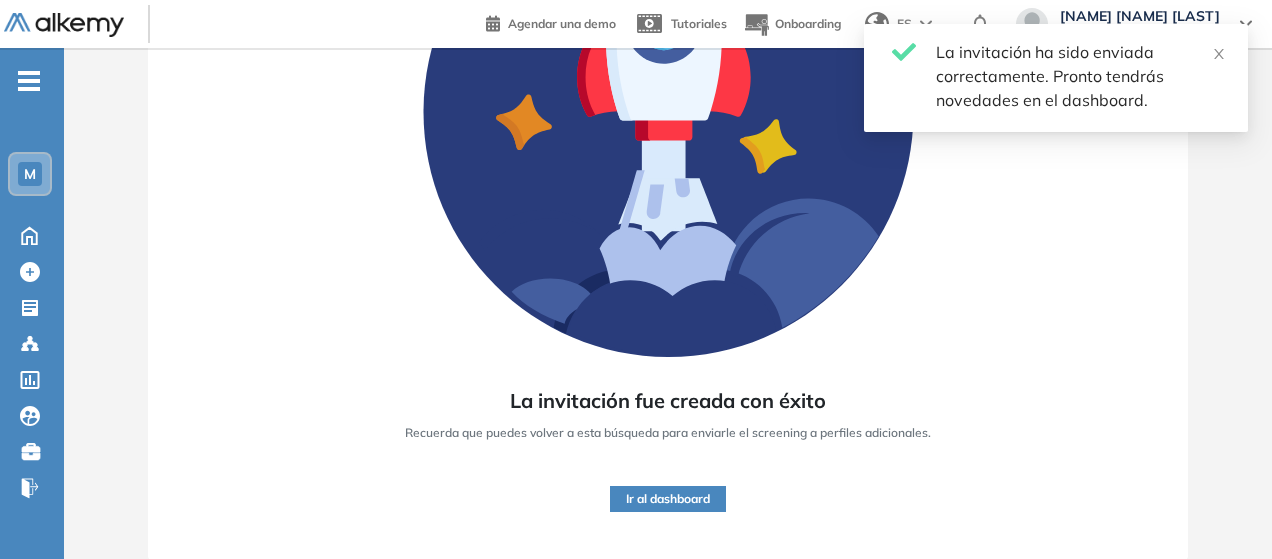scroll, scrollTop: 0, scrollLeft: 0, axis: both 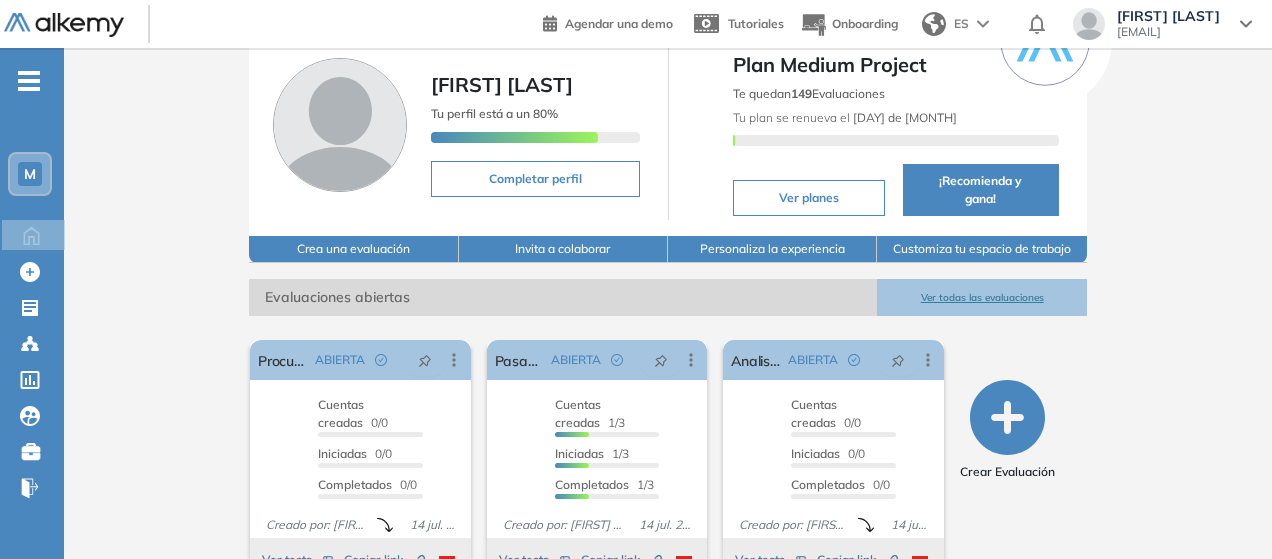 click on "Ver todas las evaluaciones" at bounding box center (981, 297) 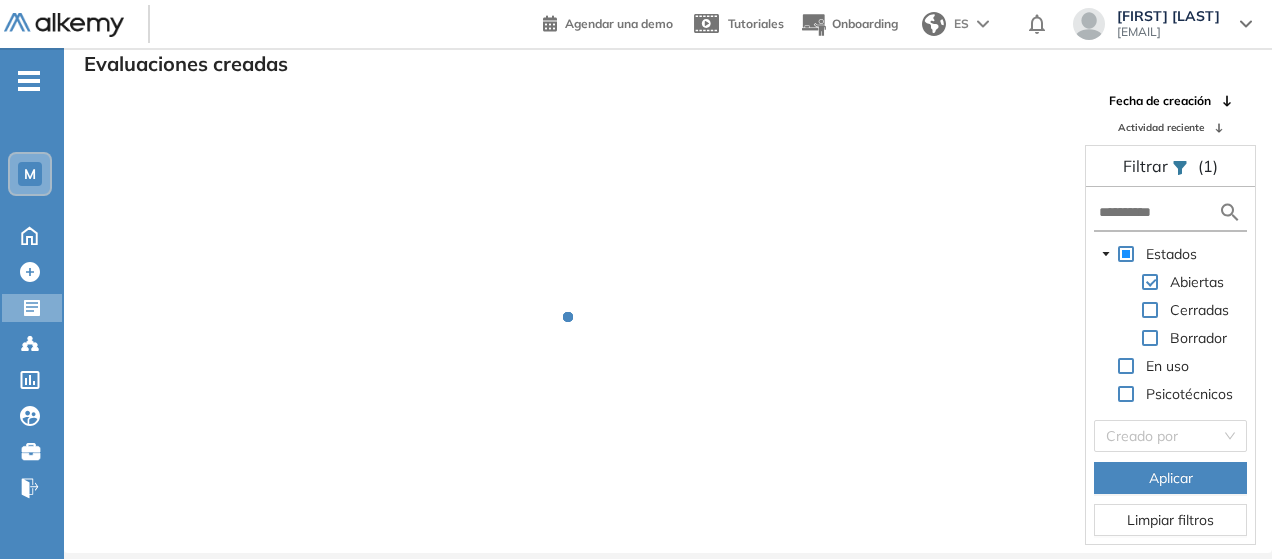 scroll, scrollTop: 48, scrollLeft: 0, axis: vertical 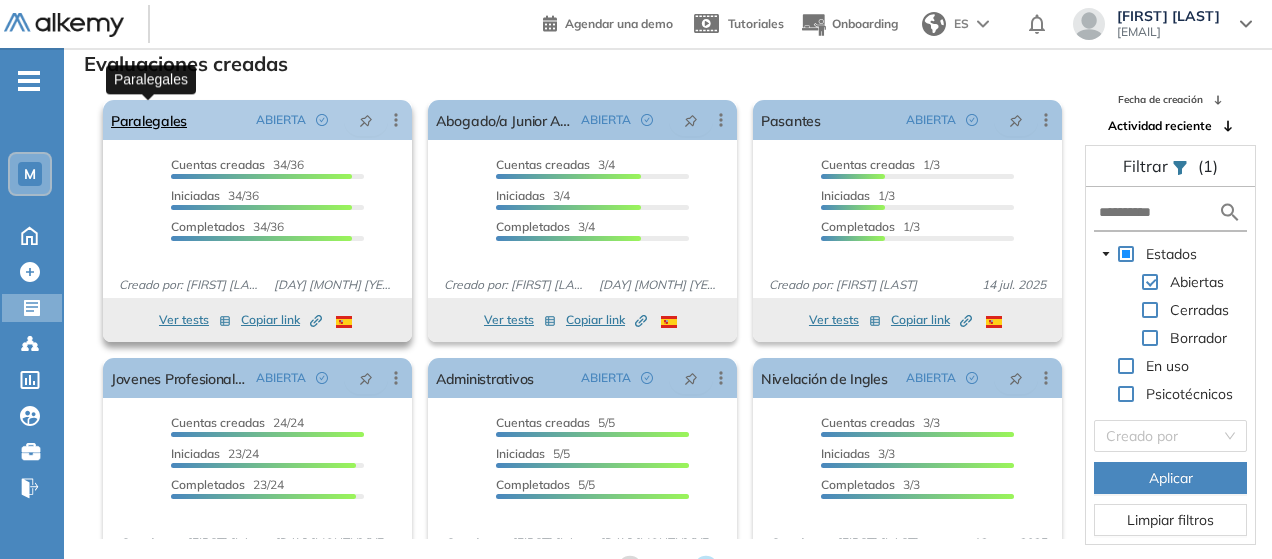 click on "Paralegales" at bounding box center [149, 120] 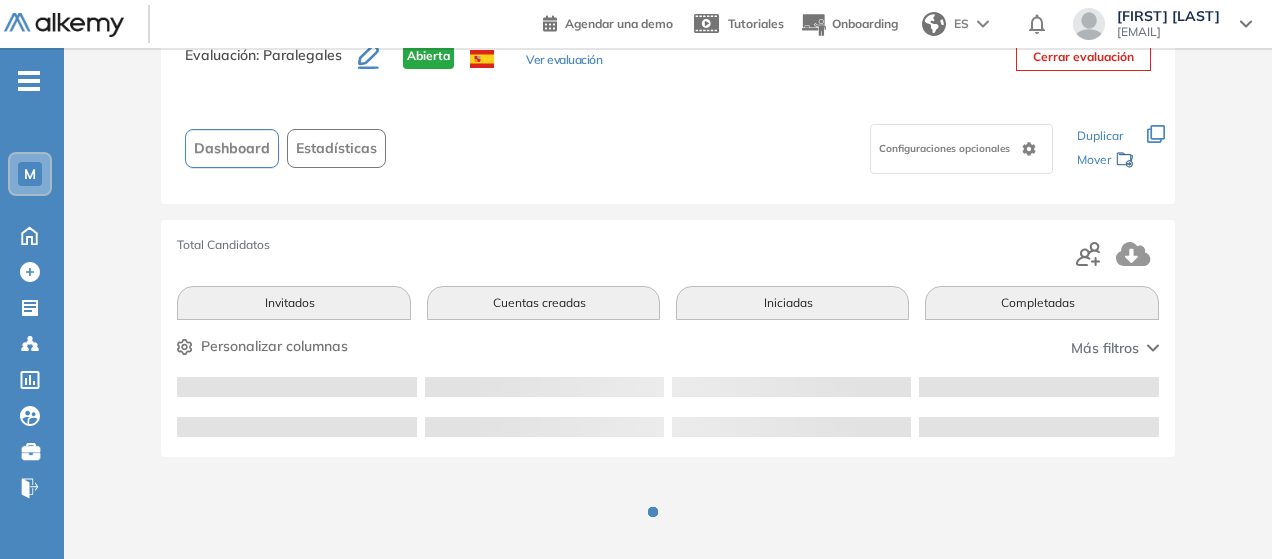 scroll, scrollTop: 100, scrollLeft: 0, axis: vertical 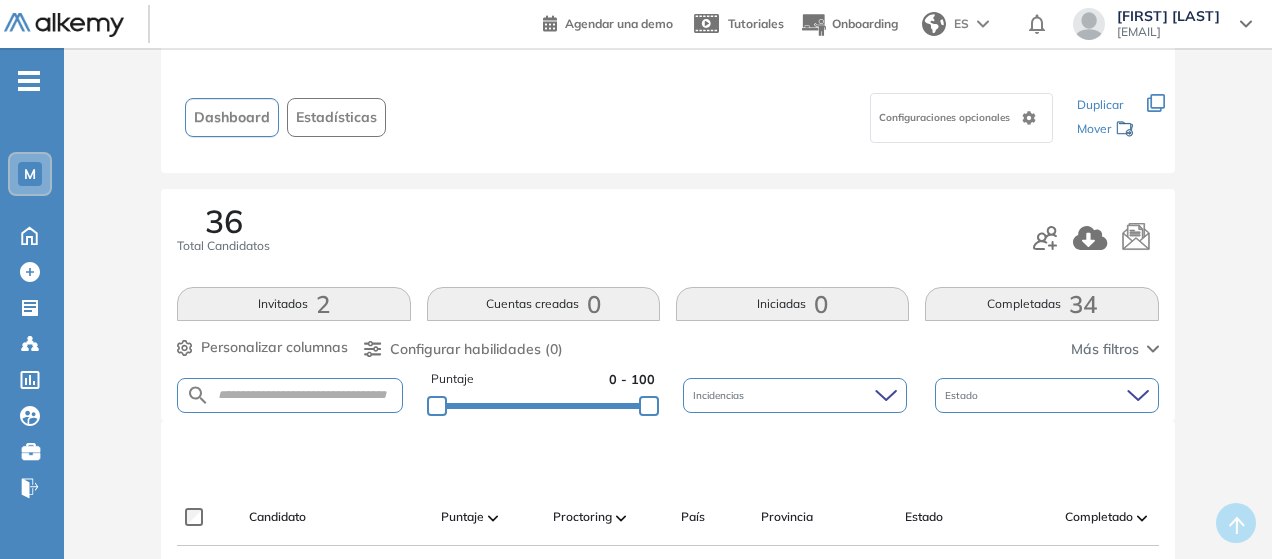 click on "Completadas 34" at bounding box center (1041, 304) 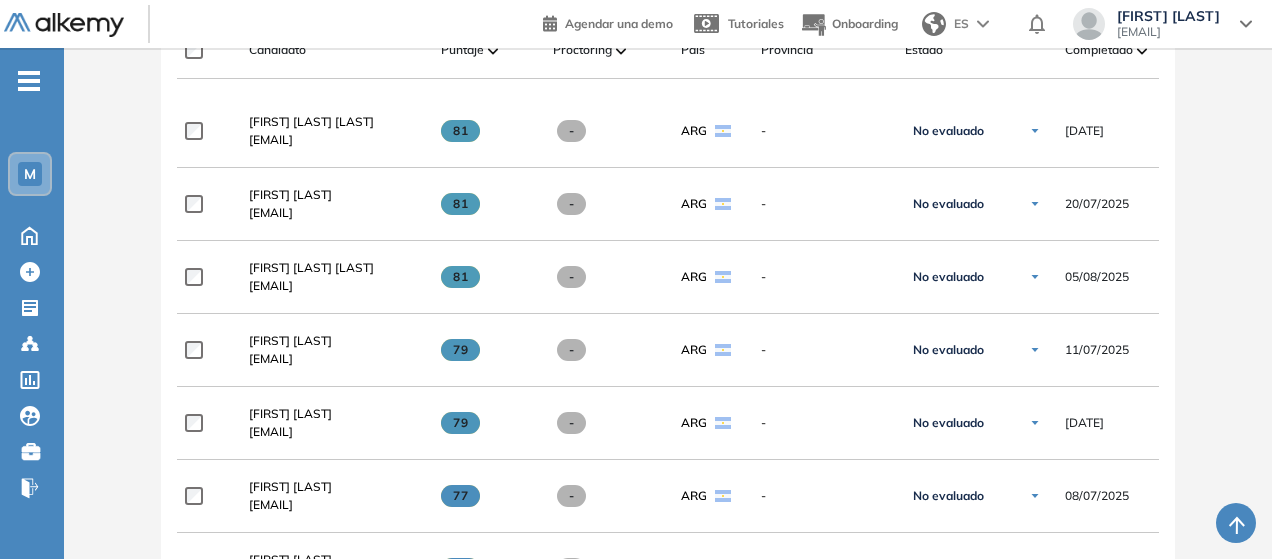 scroll, scrollTop: 568, scrollLeft: 0, axis: vertical 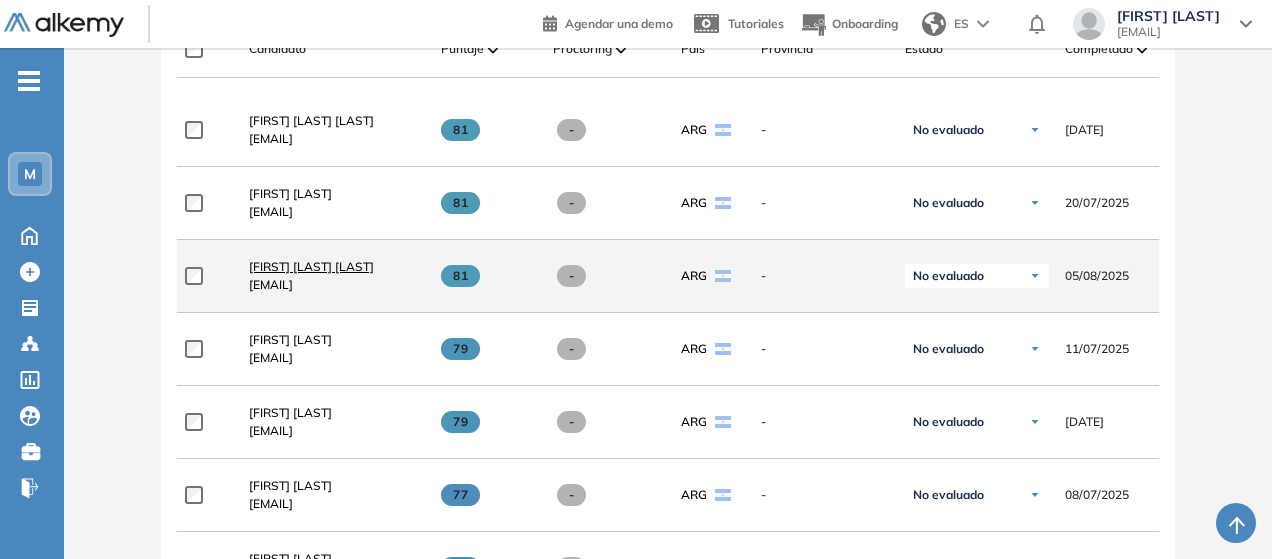 click on "[FIRST] [LAST] [LAST]" at bounding box center [311, 266] 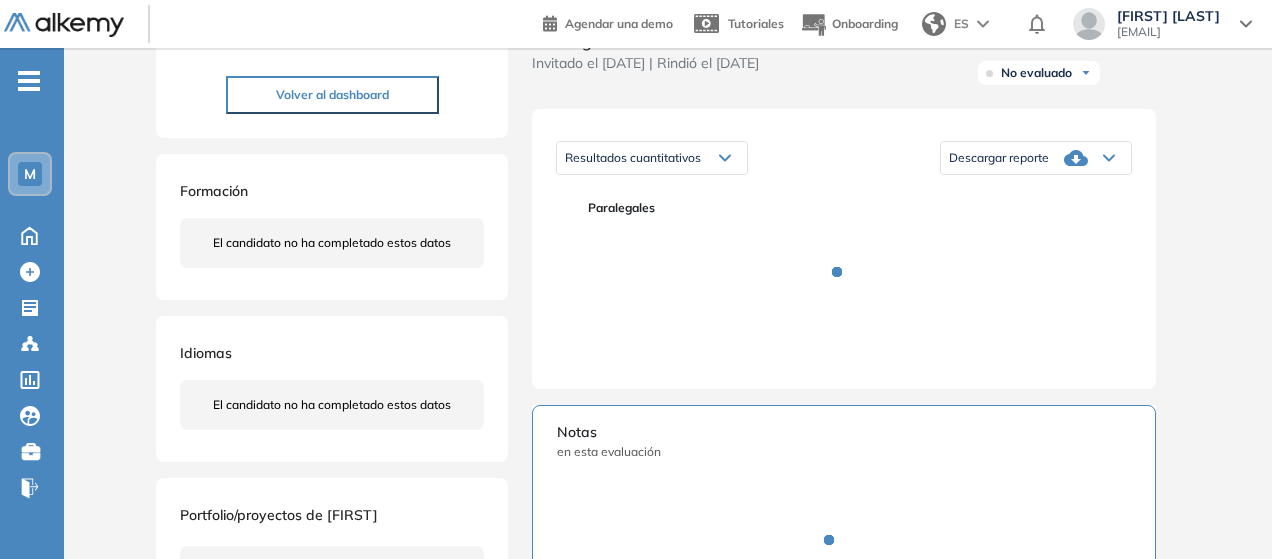 scroll, scrollTop: 334, scrollLeft: 0, axis: vertical 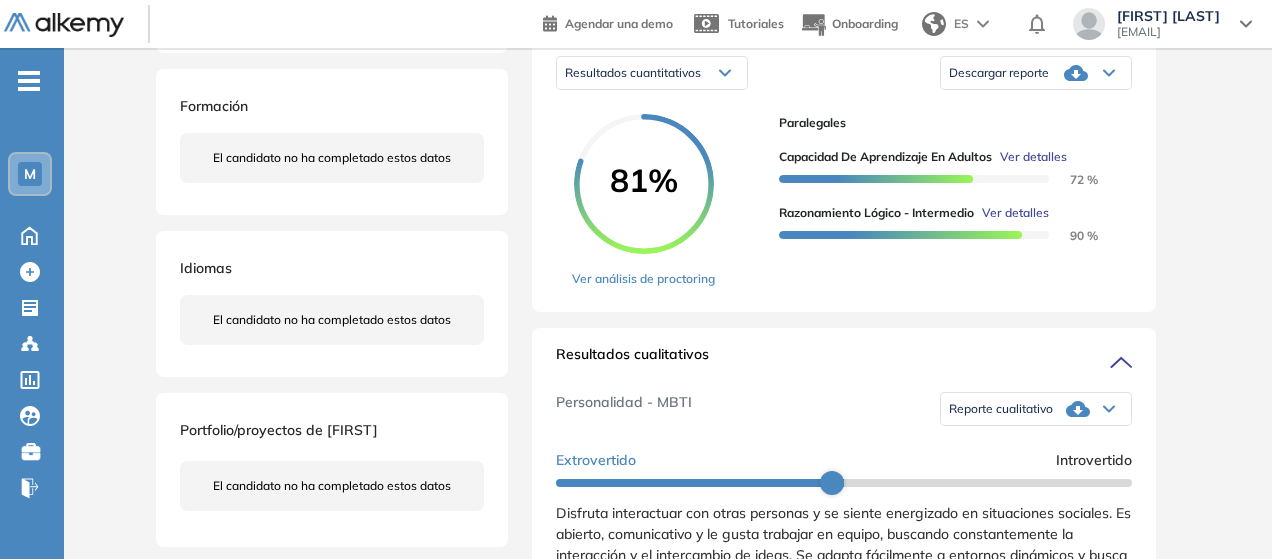 click 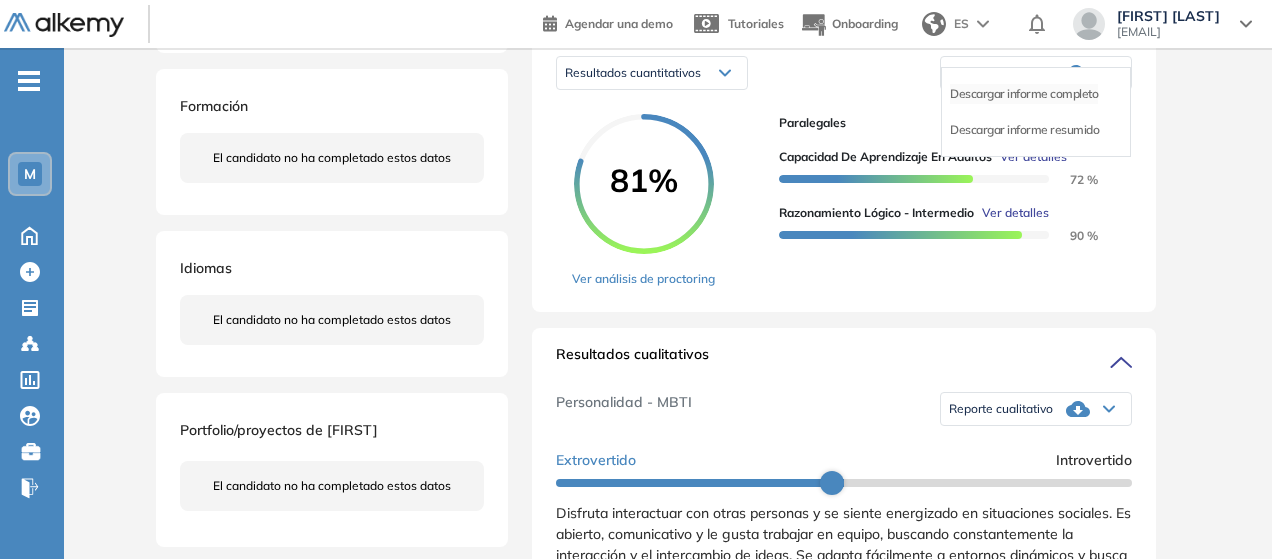 click on "Descargar informe completo" at bounding box center [1024, 94] 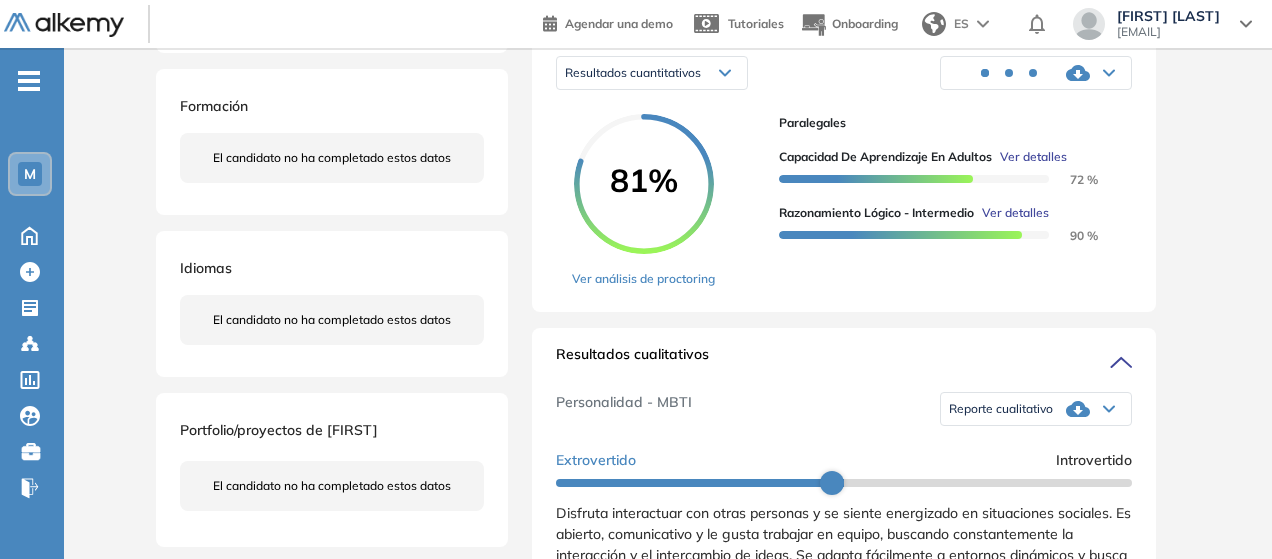 click on "Reporte cualitativo" at bounding box center [1001, 409] 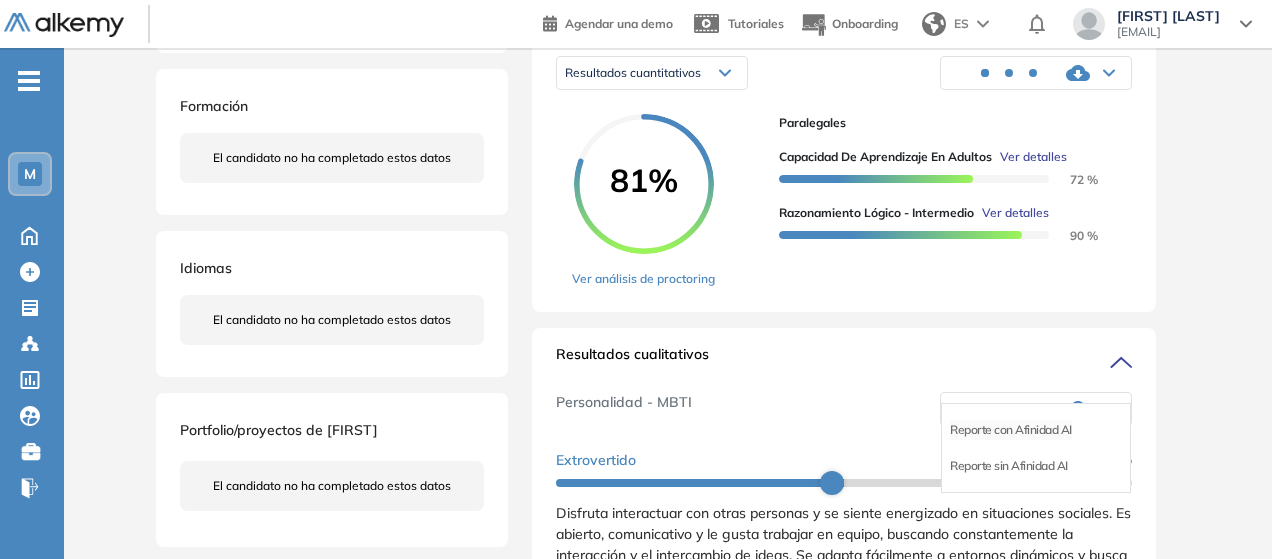 click on "Reporte con Afinidad AI" at bounding box center (1011, 430) 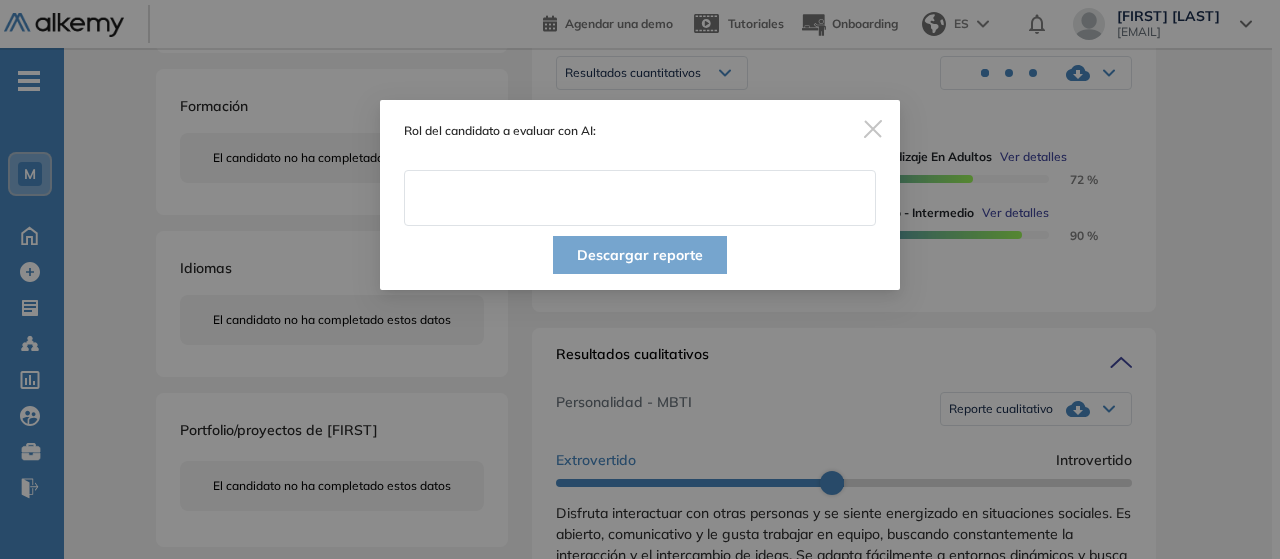 click at bounding box center [640, 198] 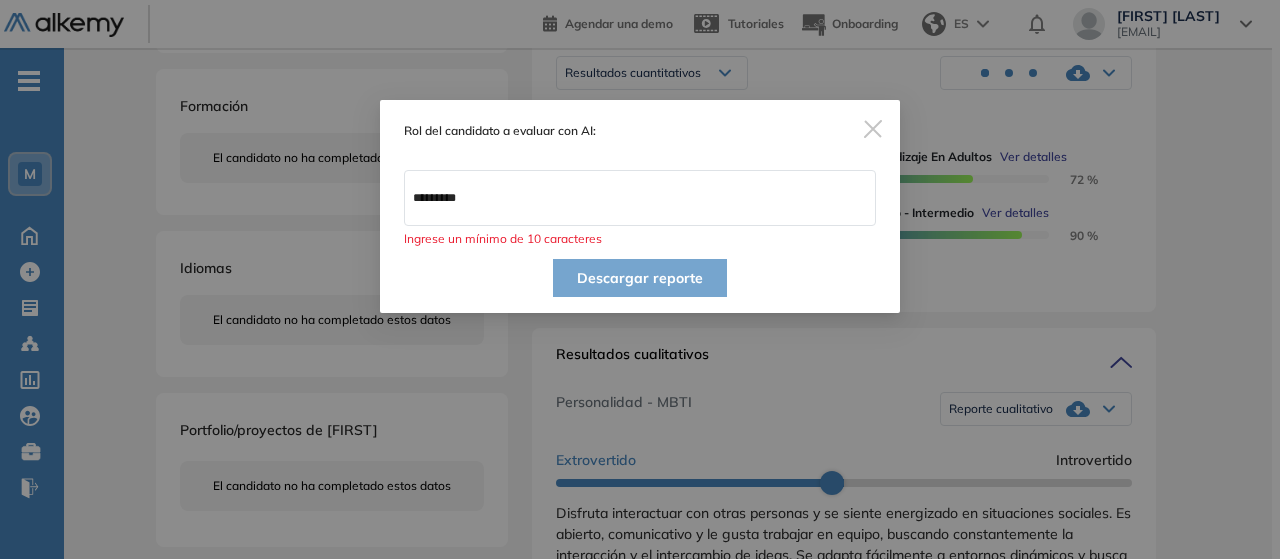 click on "*********" at bounding box center [640, 198] 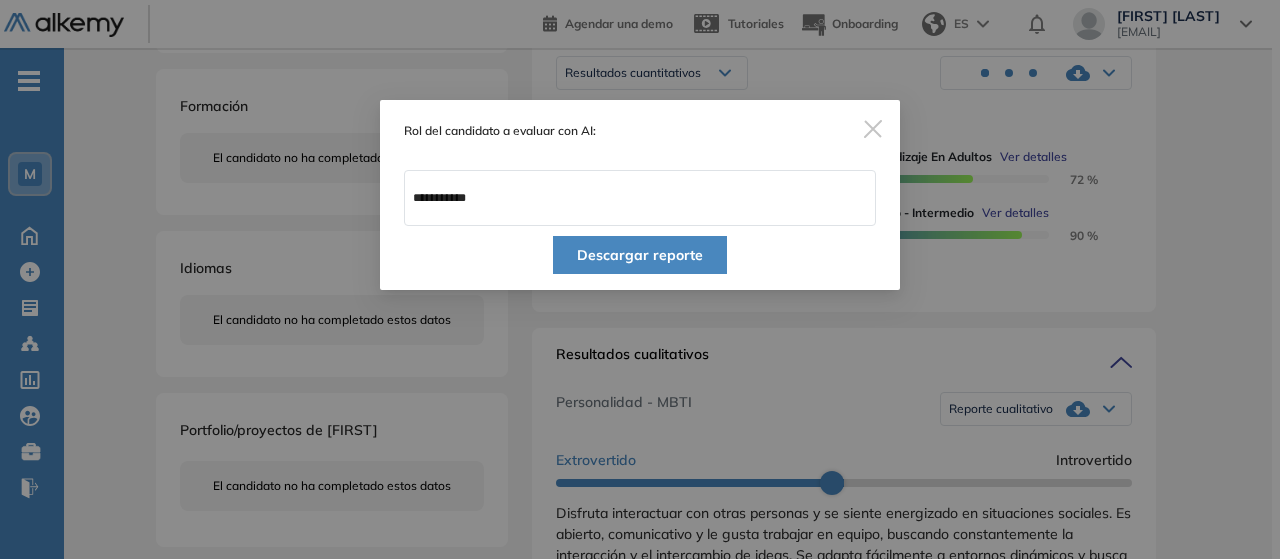 type on "**********" 